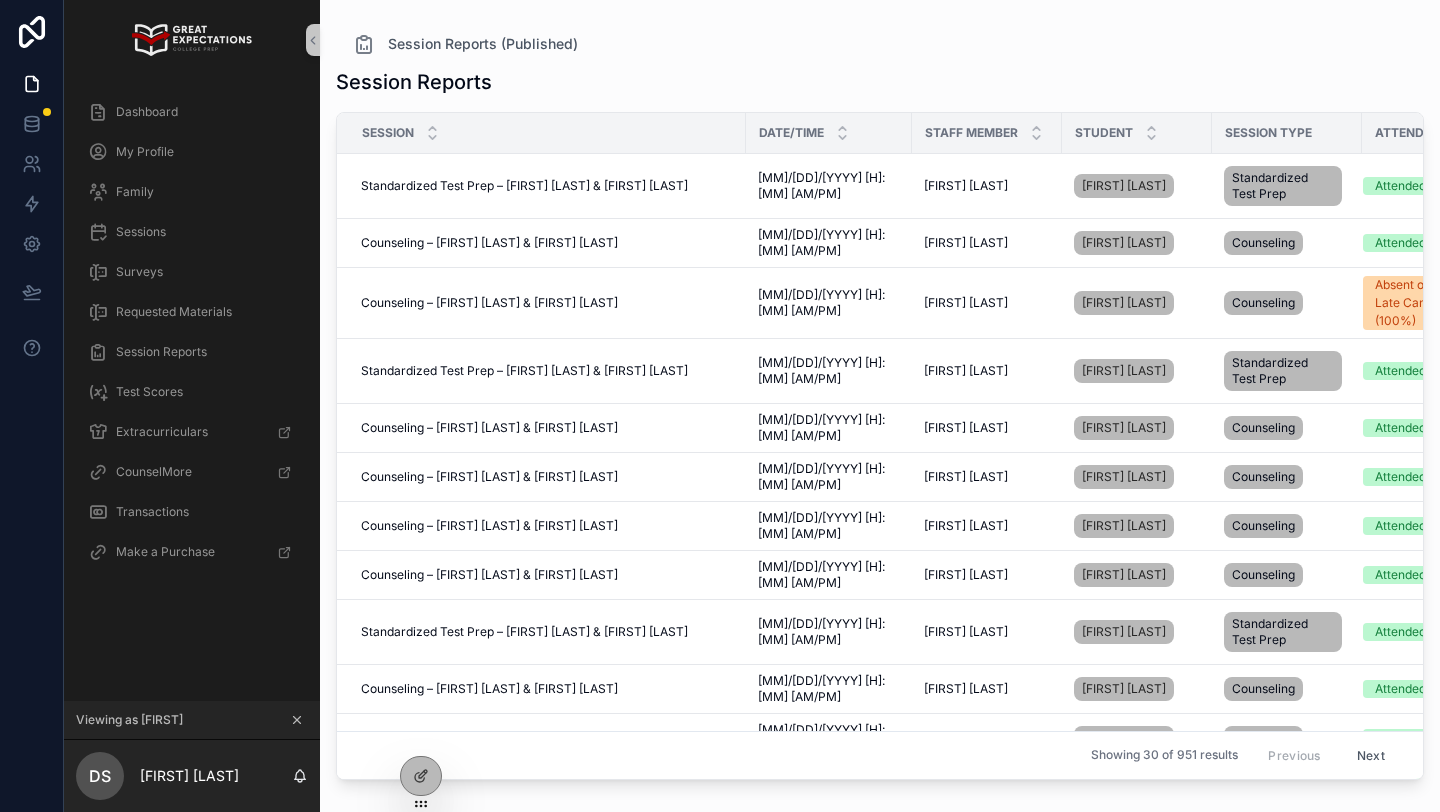 scroll, scrollTop: 0, scrollLeft: 0, axis: both 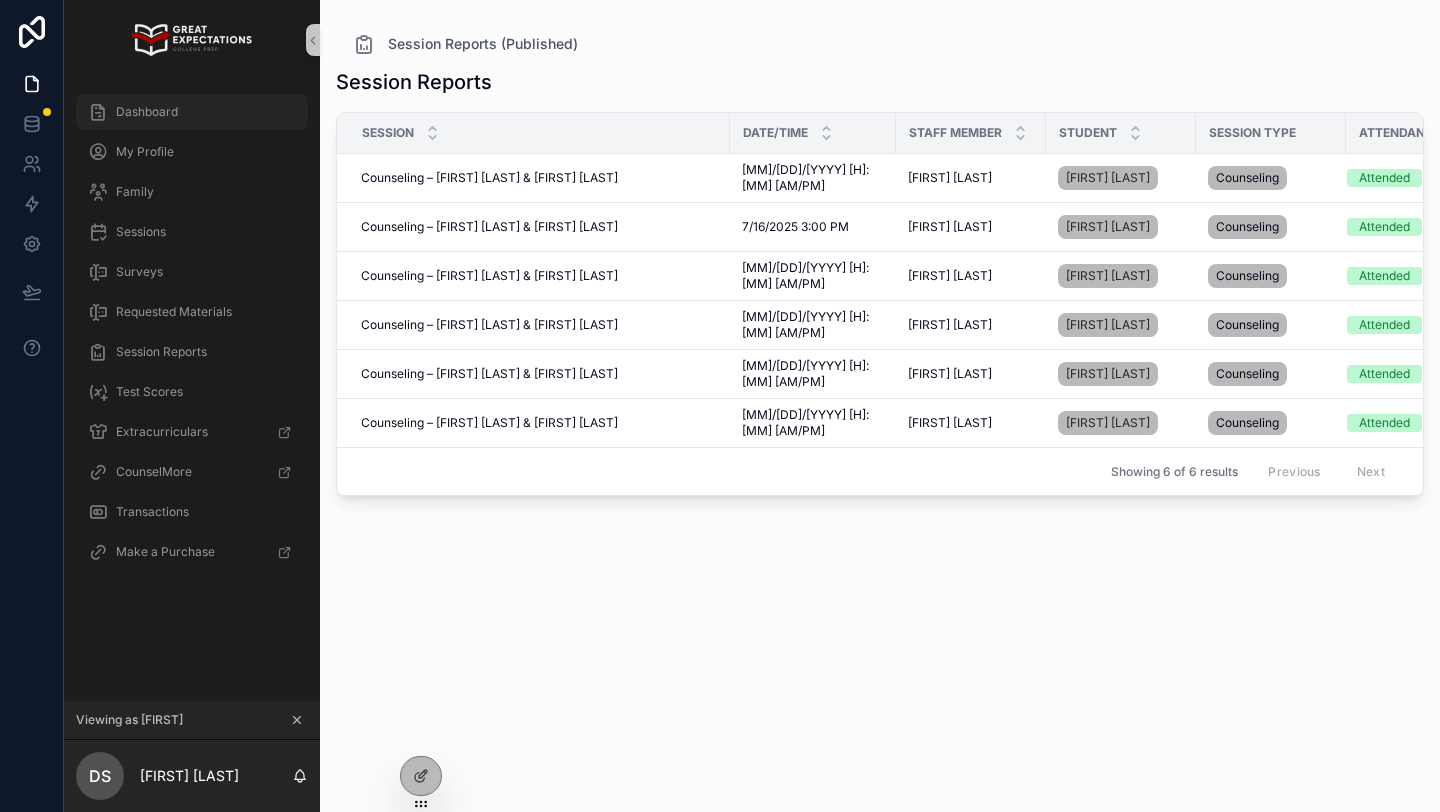 click on "Dashboard" at bounding box center (192, 112) 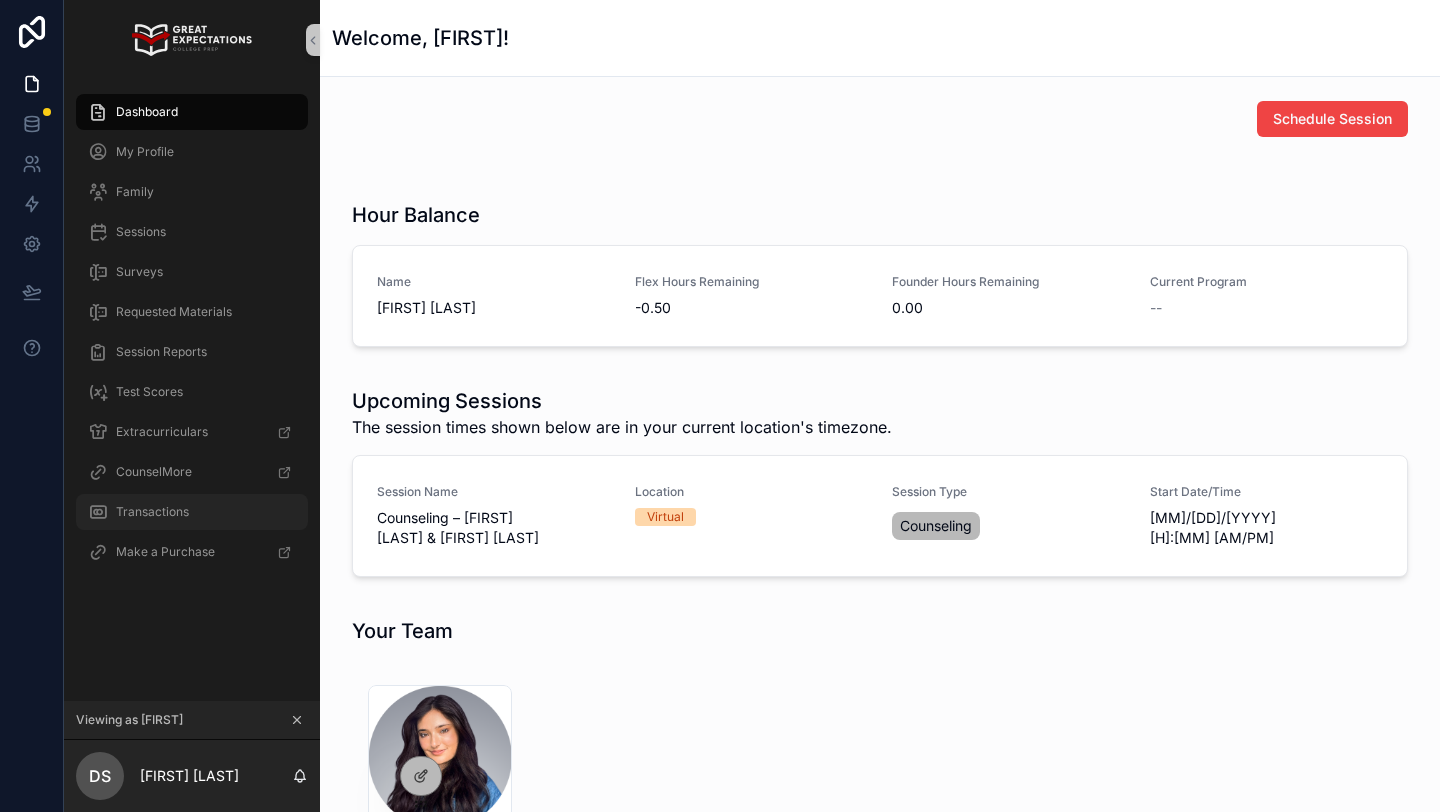 click on "Transactions" at bounding box center (152, 512) 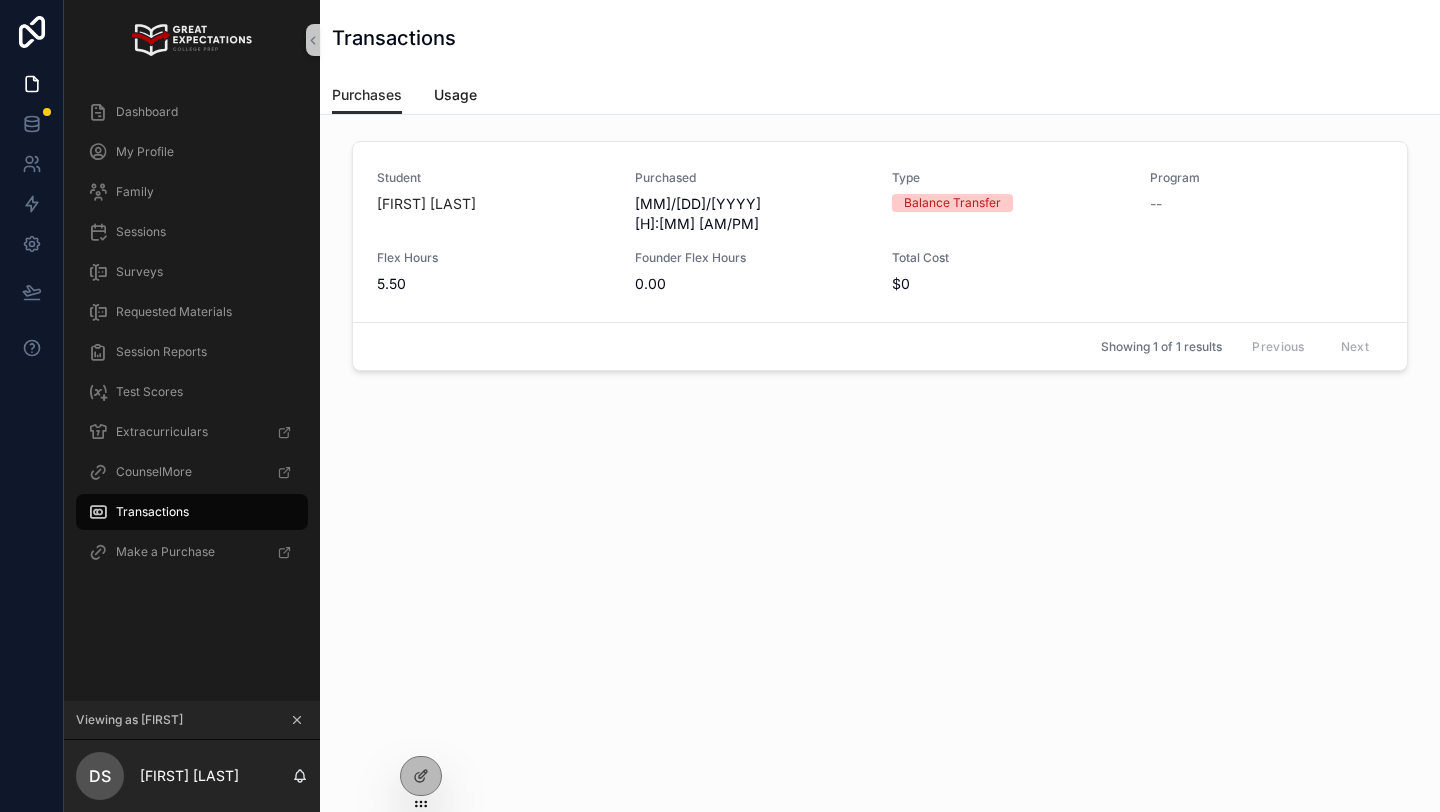 click on "Usage" at bounding box center (455, 95) 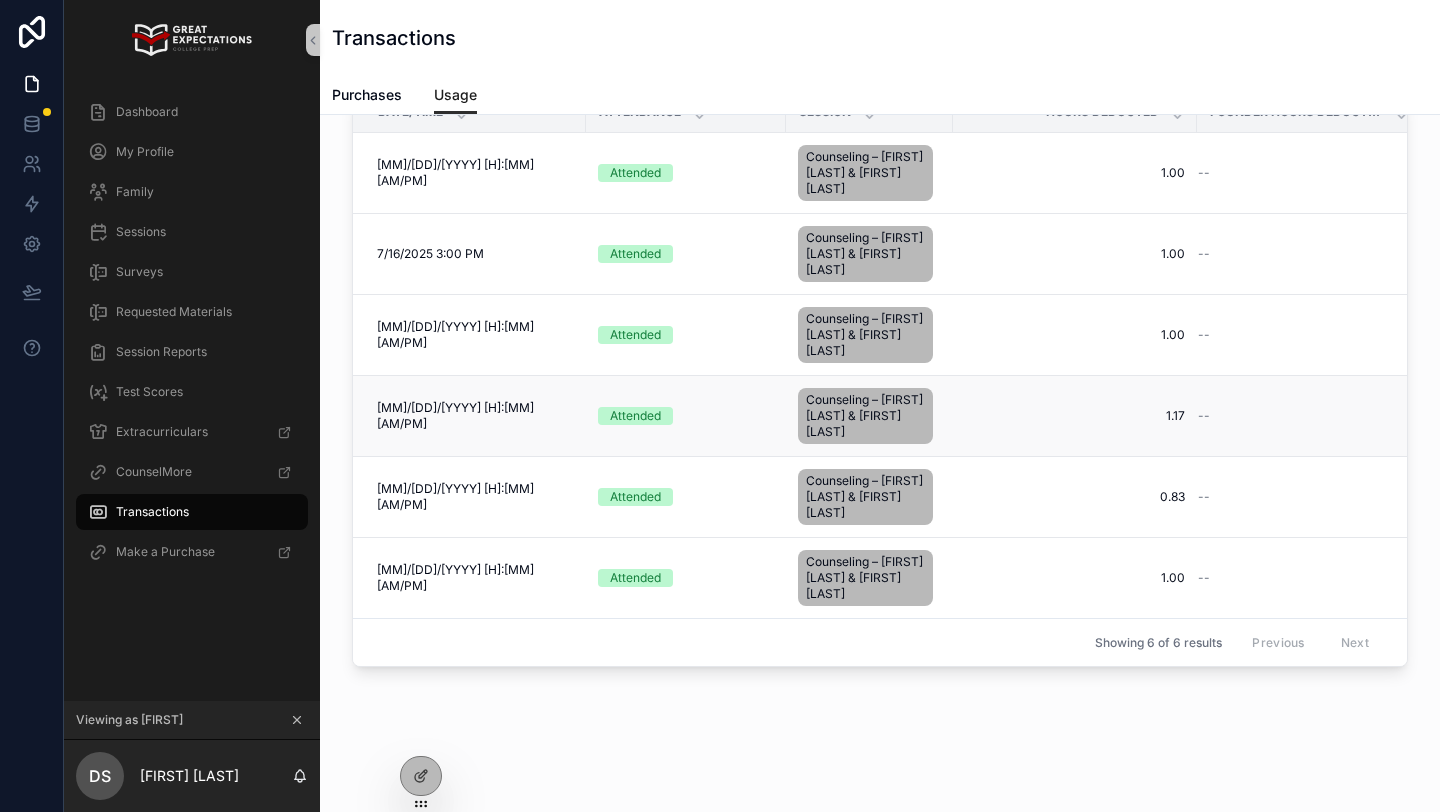 scroll, scrollTop: 0, scrollLeft: 0, axis: both 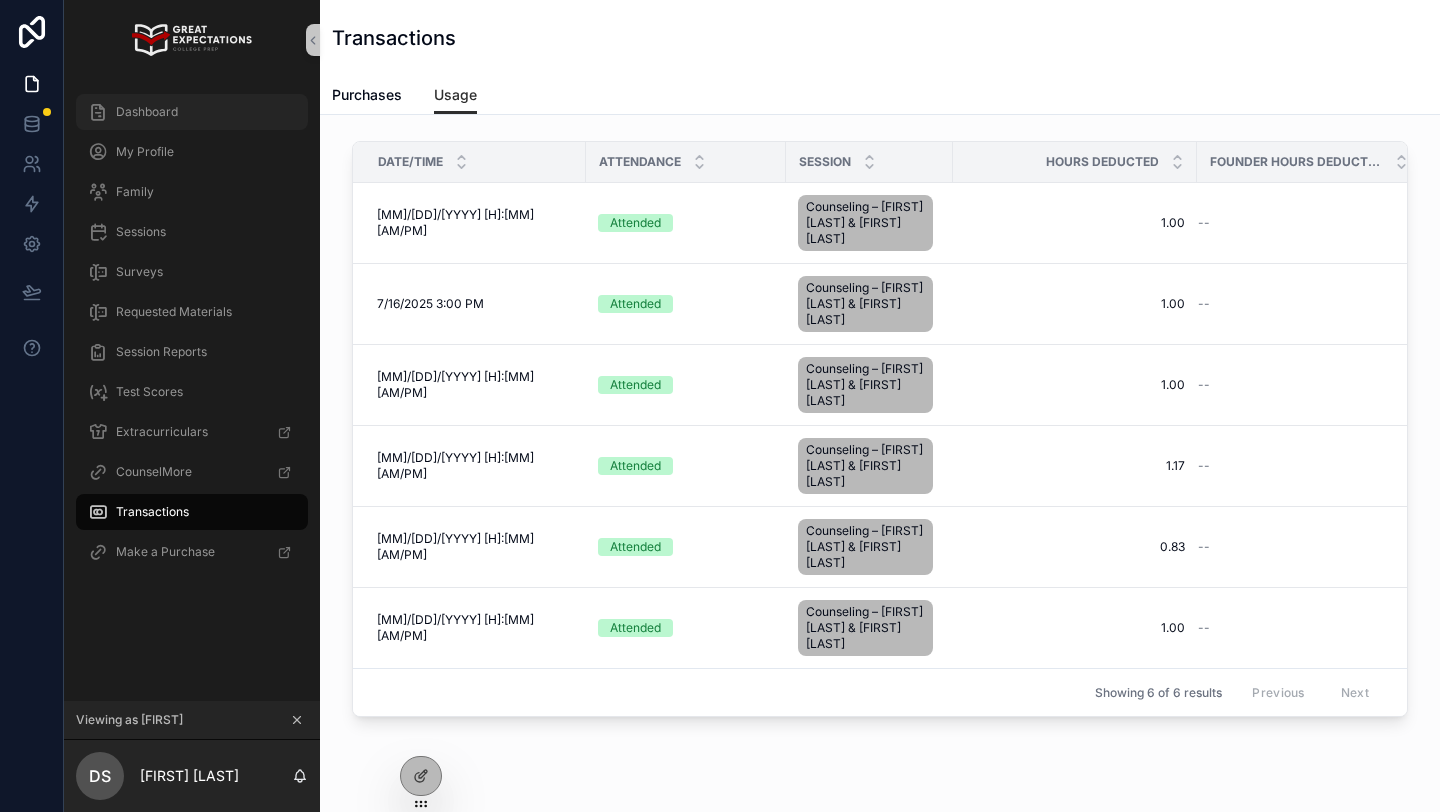 click on "Dashboard" at bounding box center (147, 112) 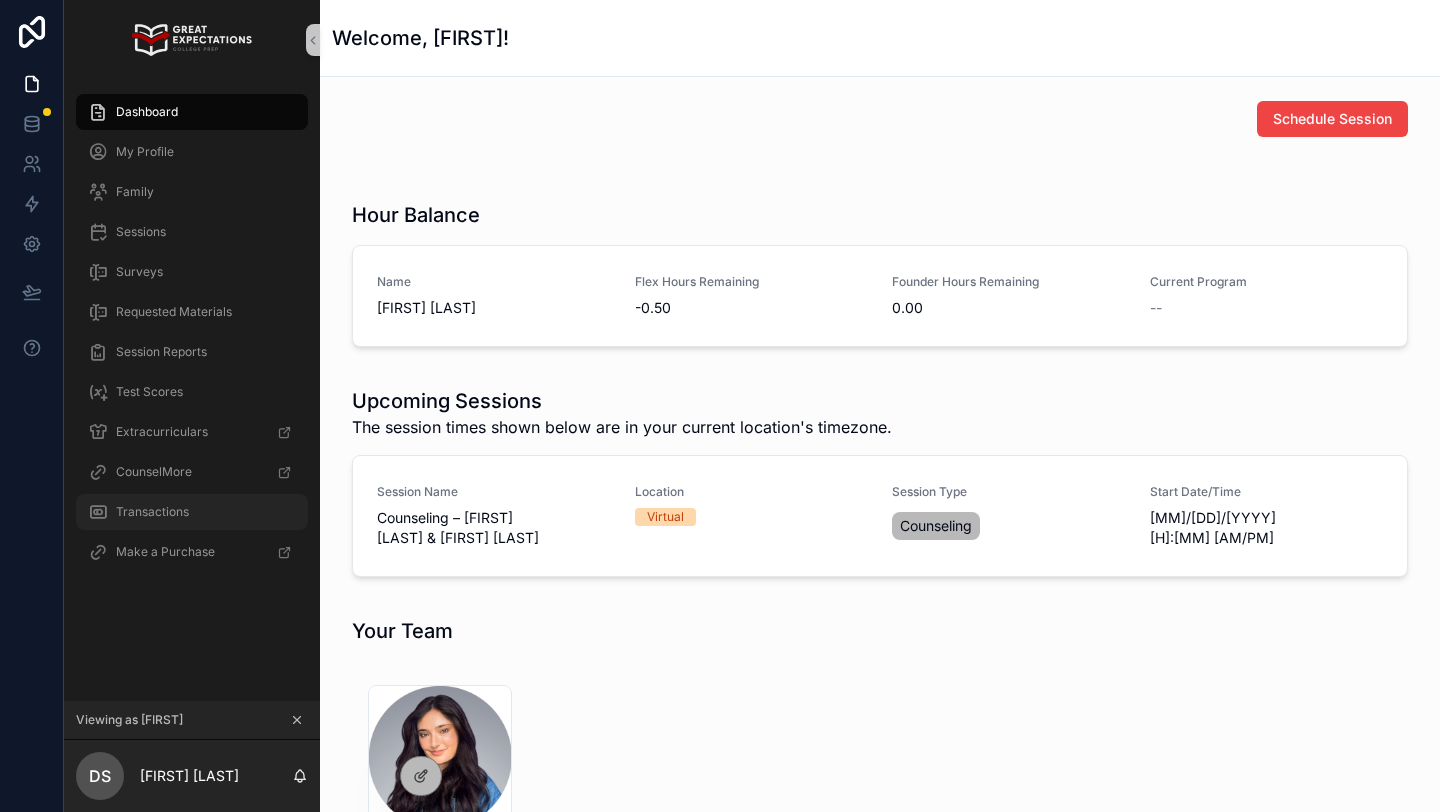 click on "Transactions" at bounding box center [152, 512] 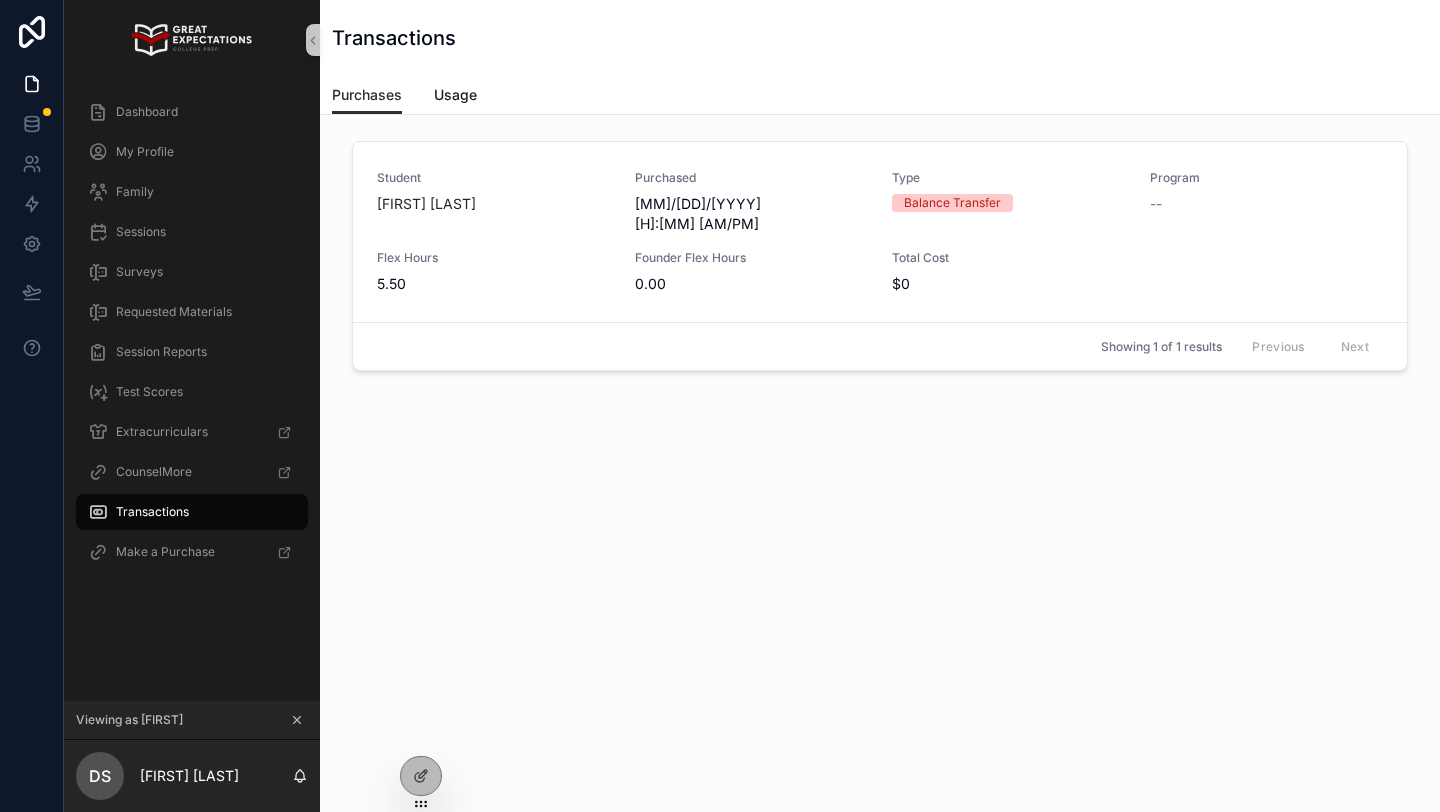 click on "Usage" at bounding box center (455, 95) 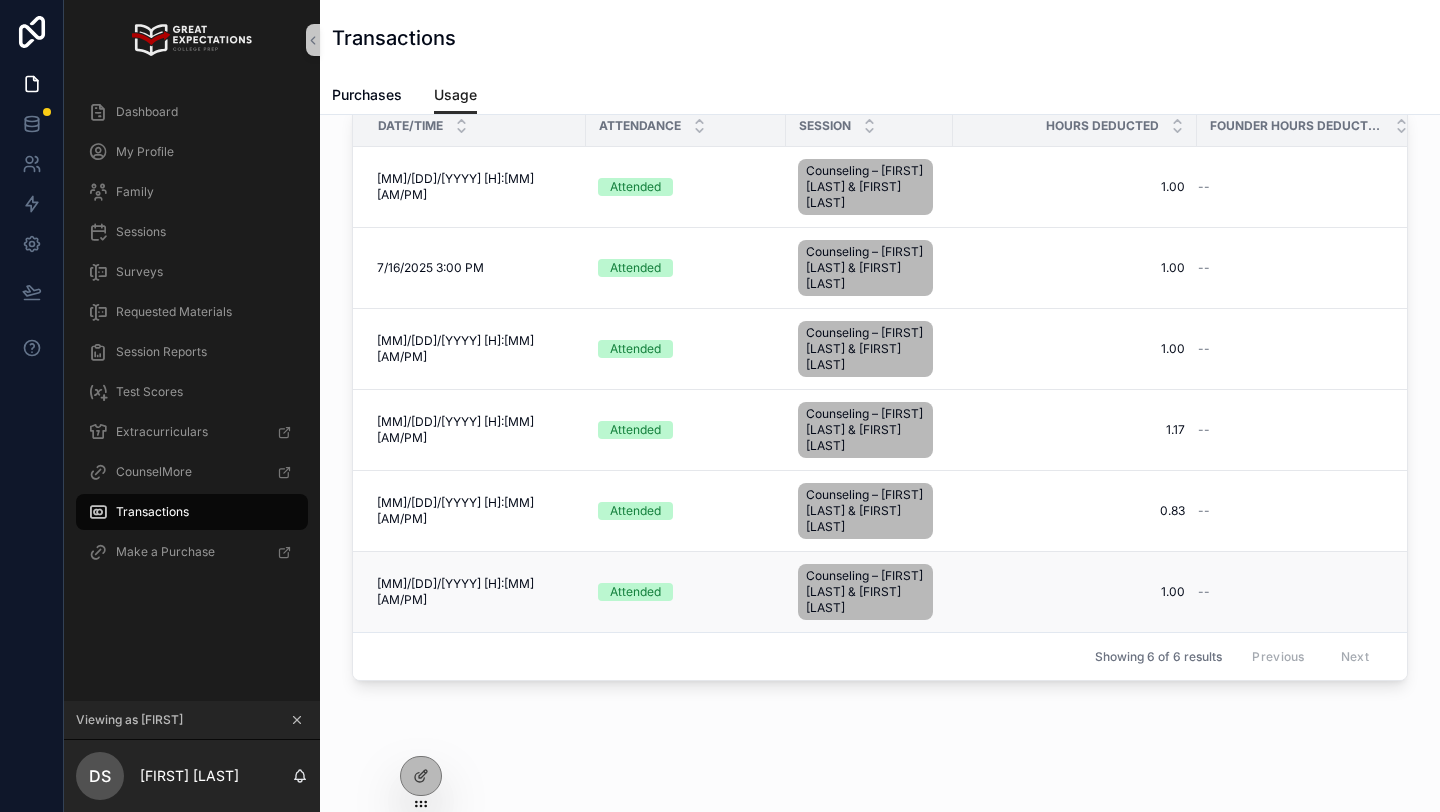scroll, scrollTop: 0, scrollLeft: 0, axis: both 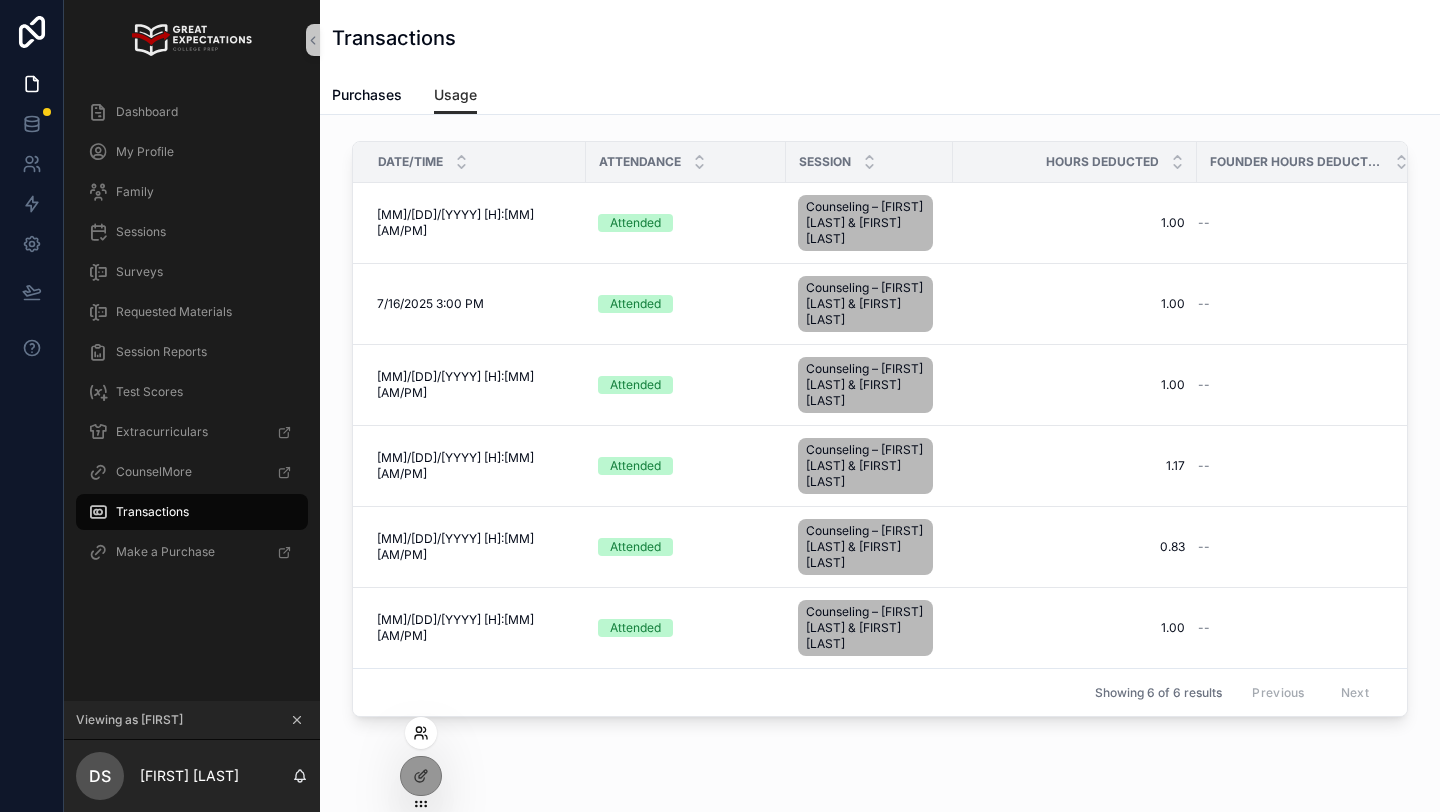 click 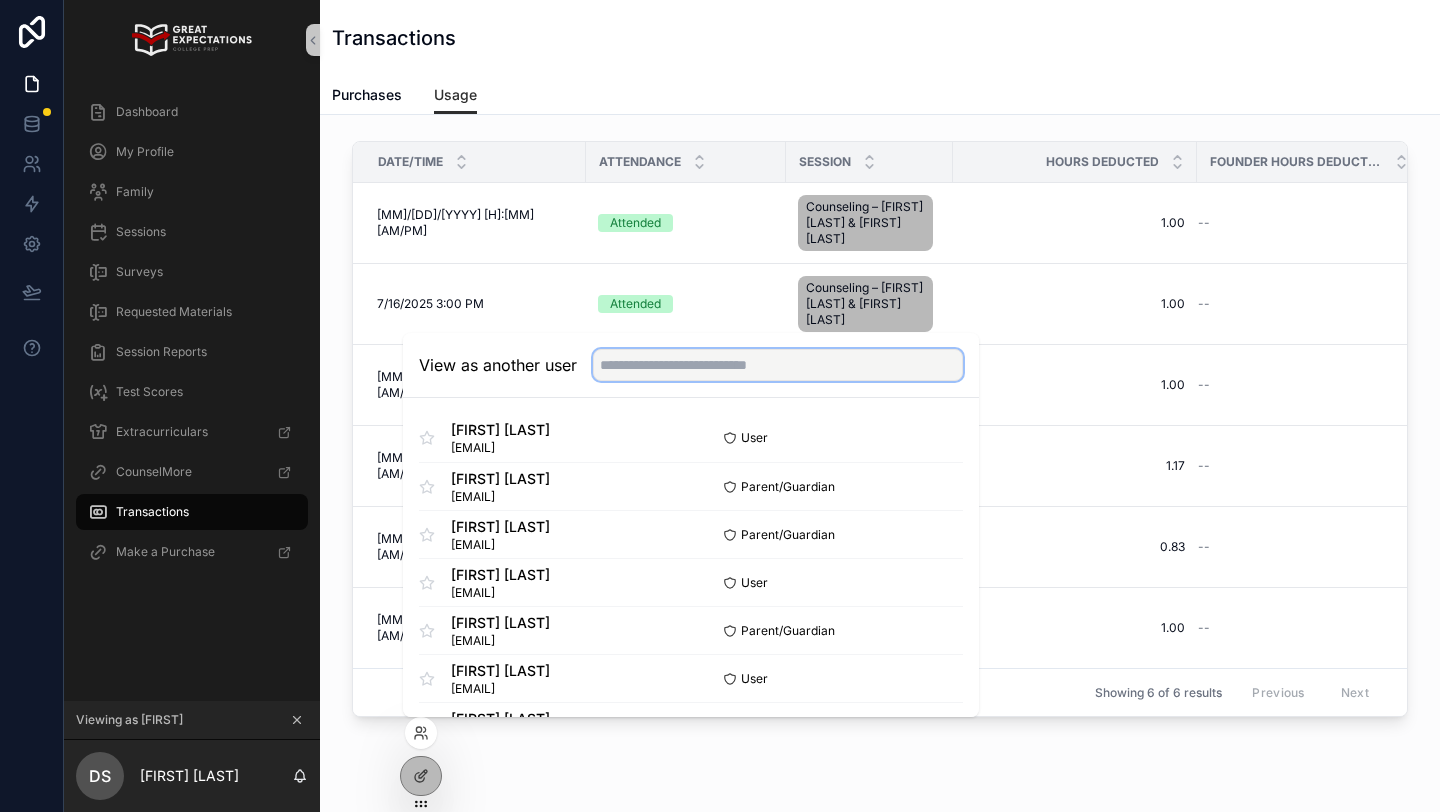 click at bounding box center (778, 365) 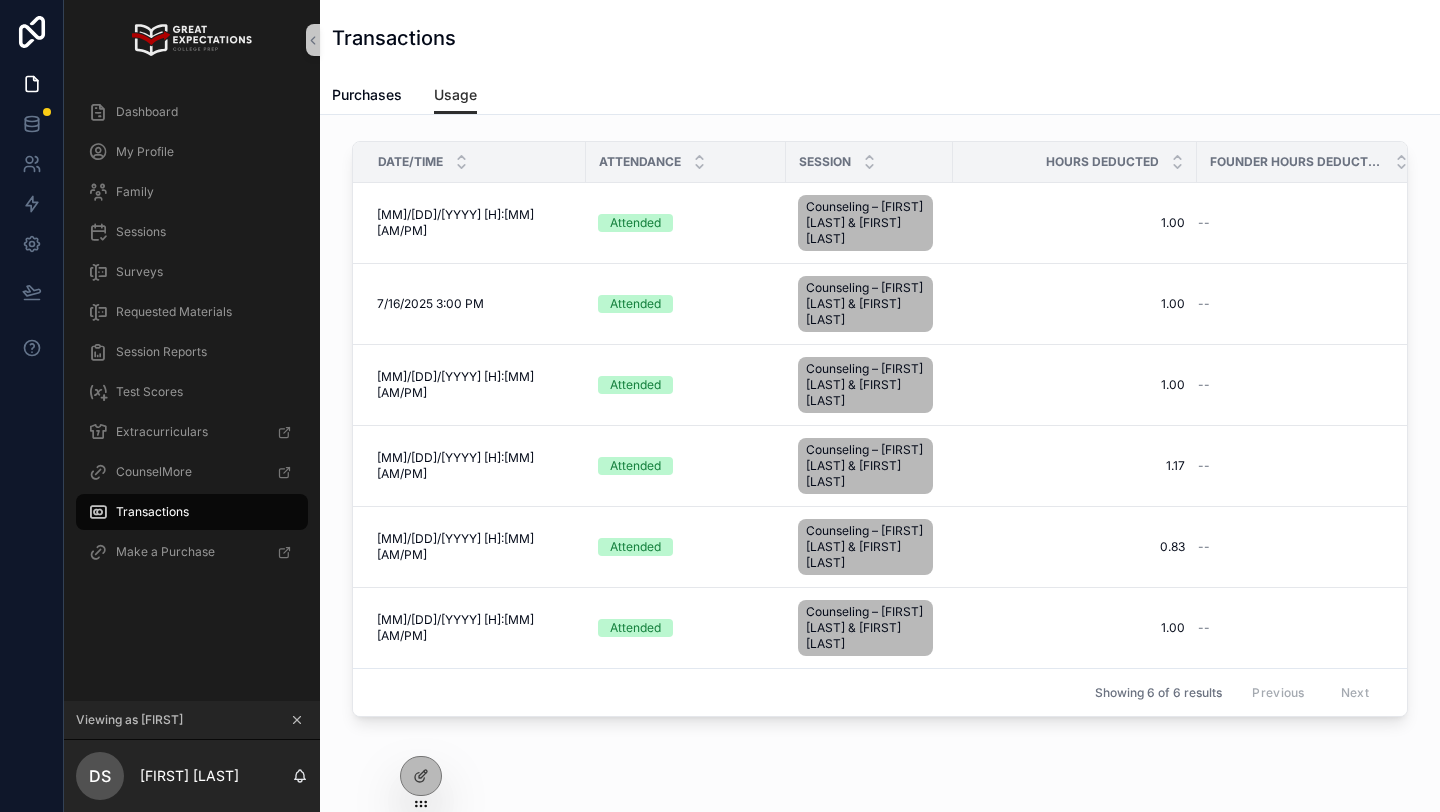 click on "Transactions" at bounding box center (880, 38) 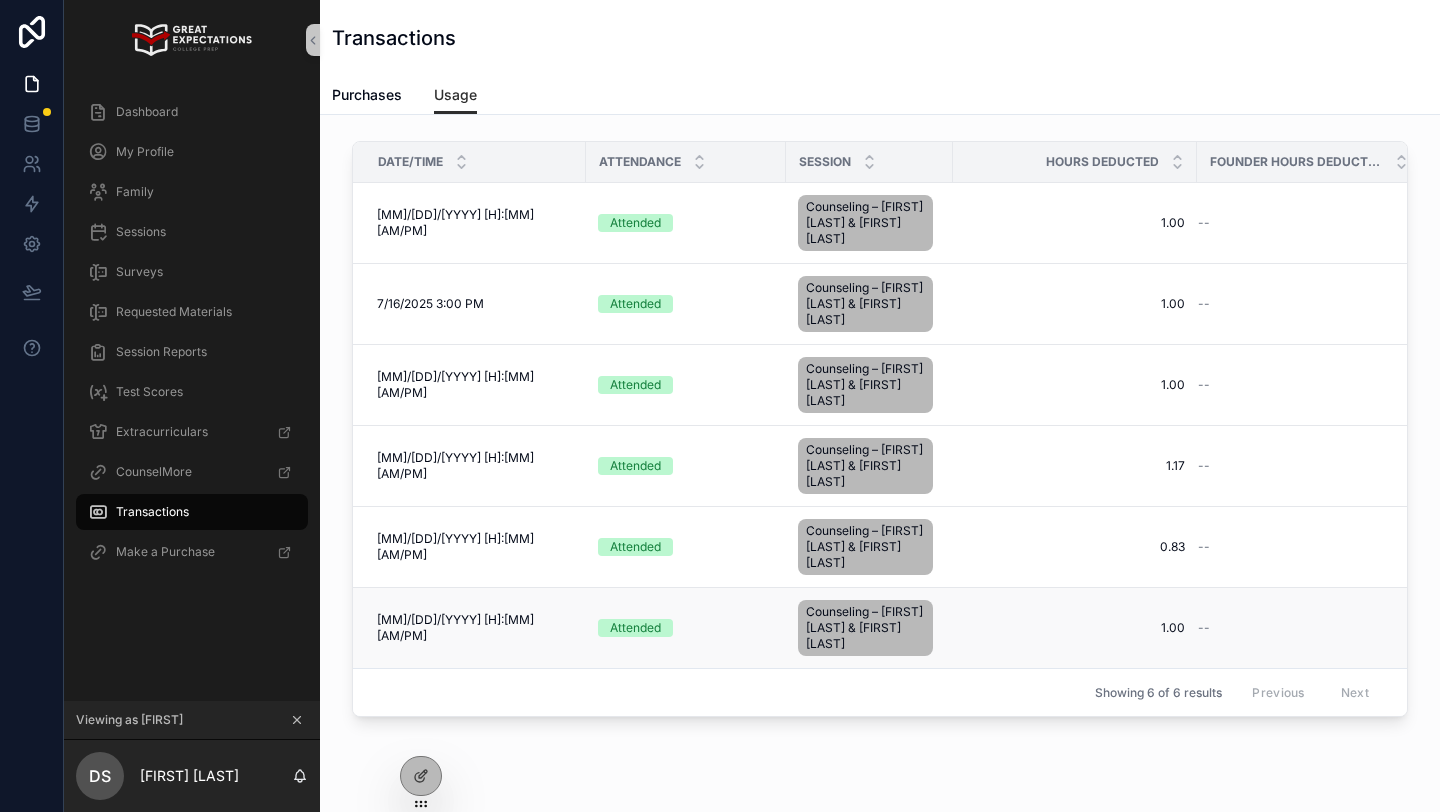 click on "[DATE] [TIME]" at bounding box center (475, 628) 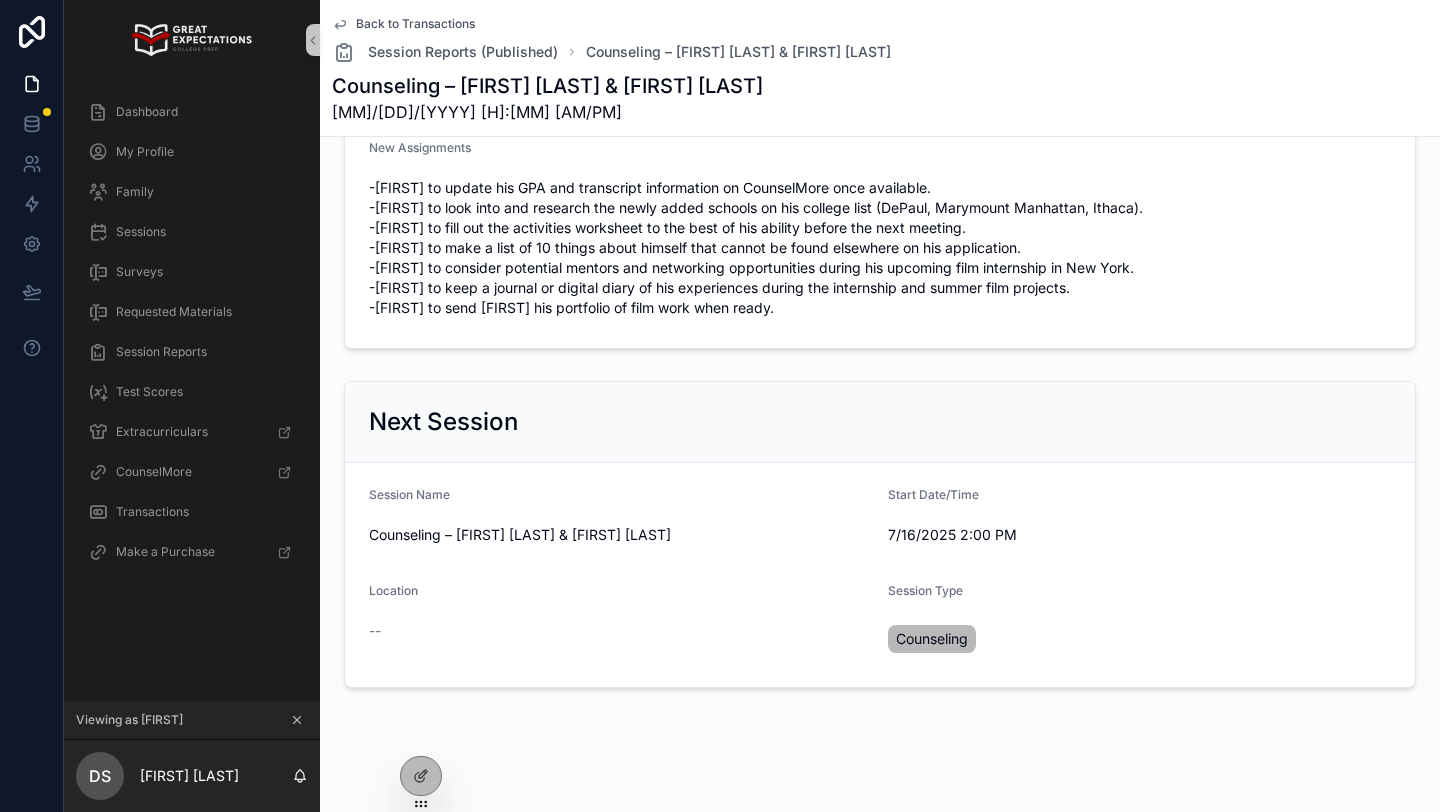 scroll, scrollTop: 0, scrollLeft: 0, axis: both 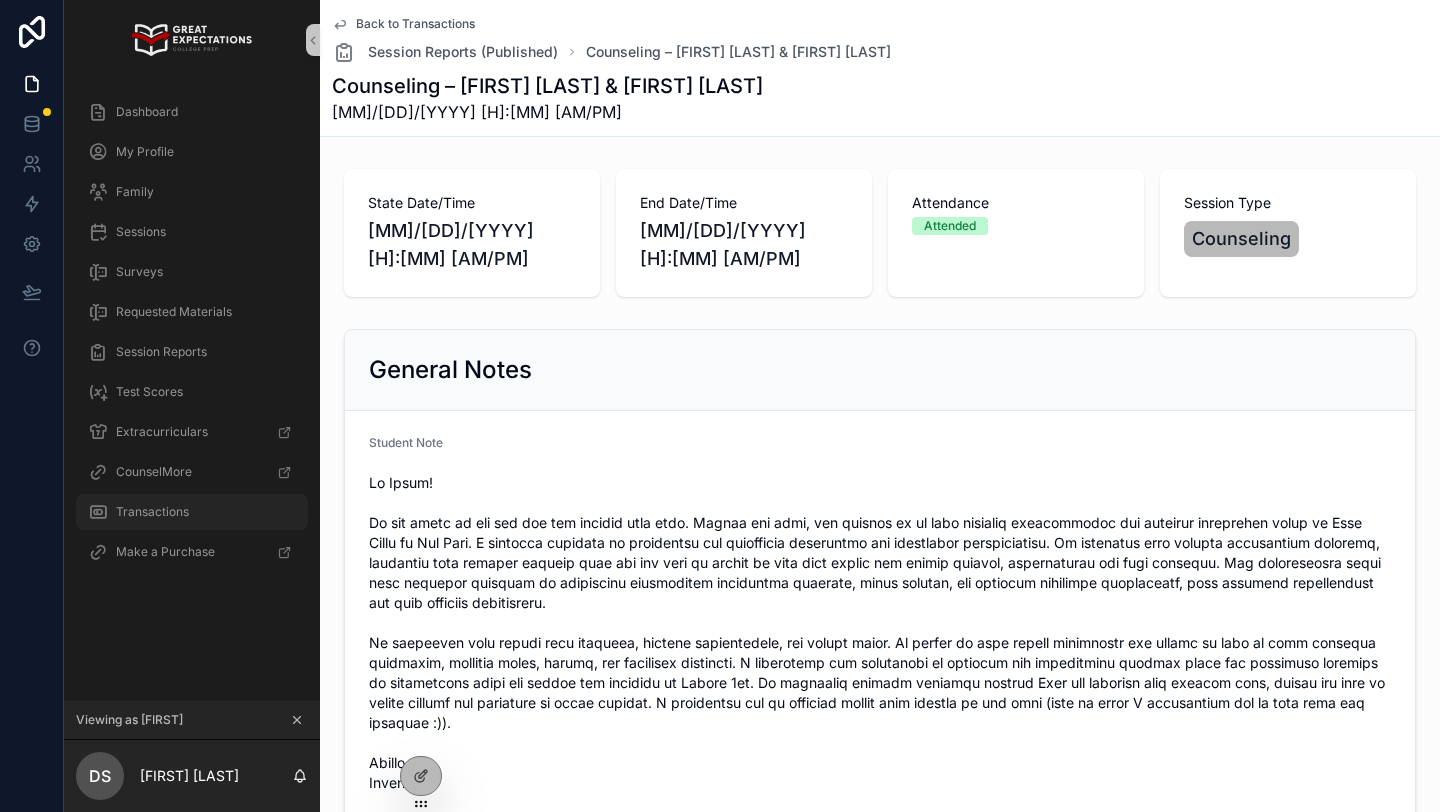 click on "Transactions" at bounding box center [152, 512] 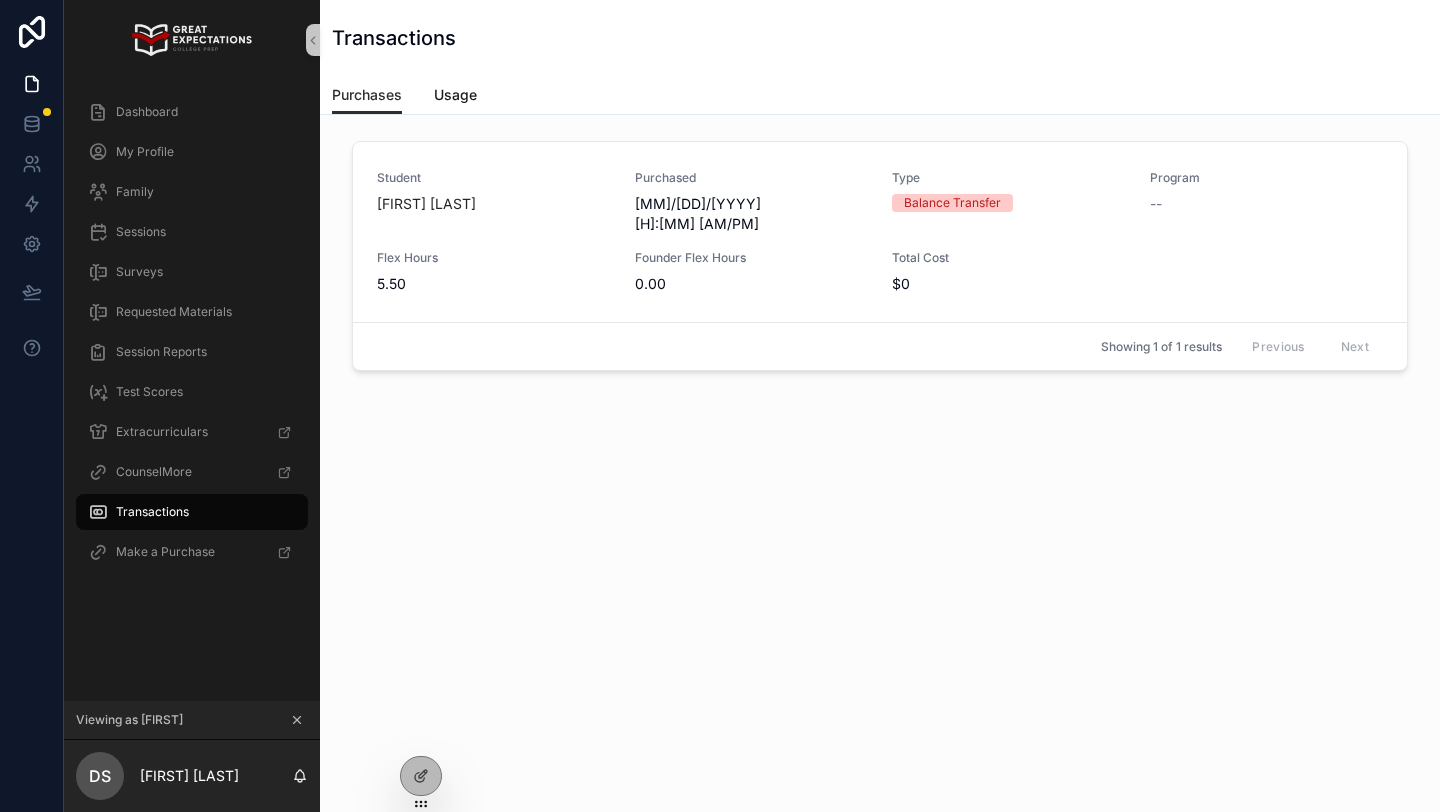 click on "Usage" at bounding box center (455, 95) 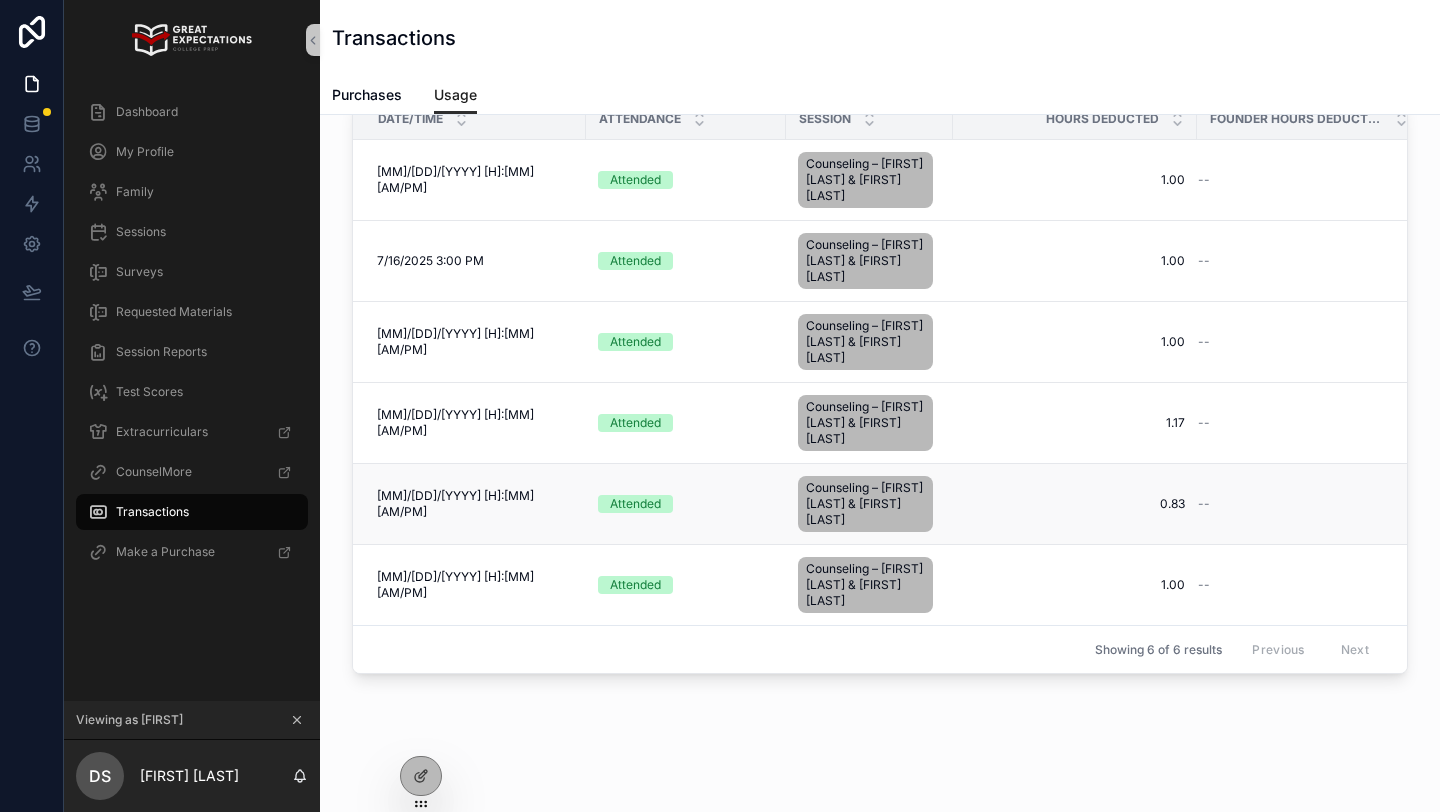 scroll, scrollTop: 0, scrollLeft: 0, axis: both 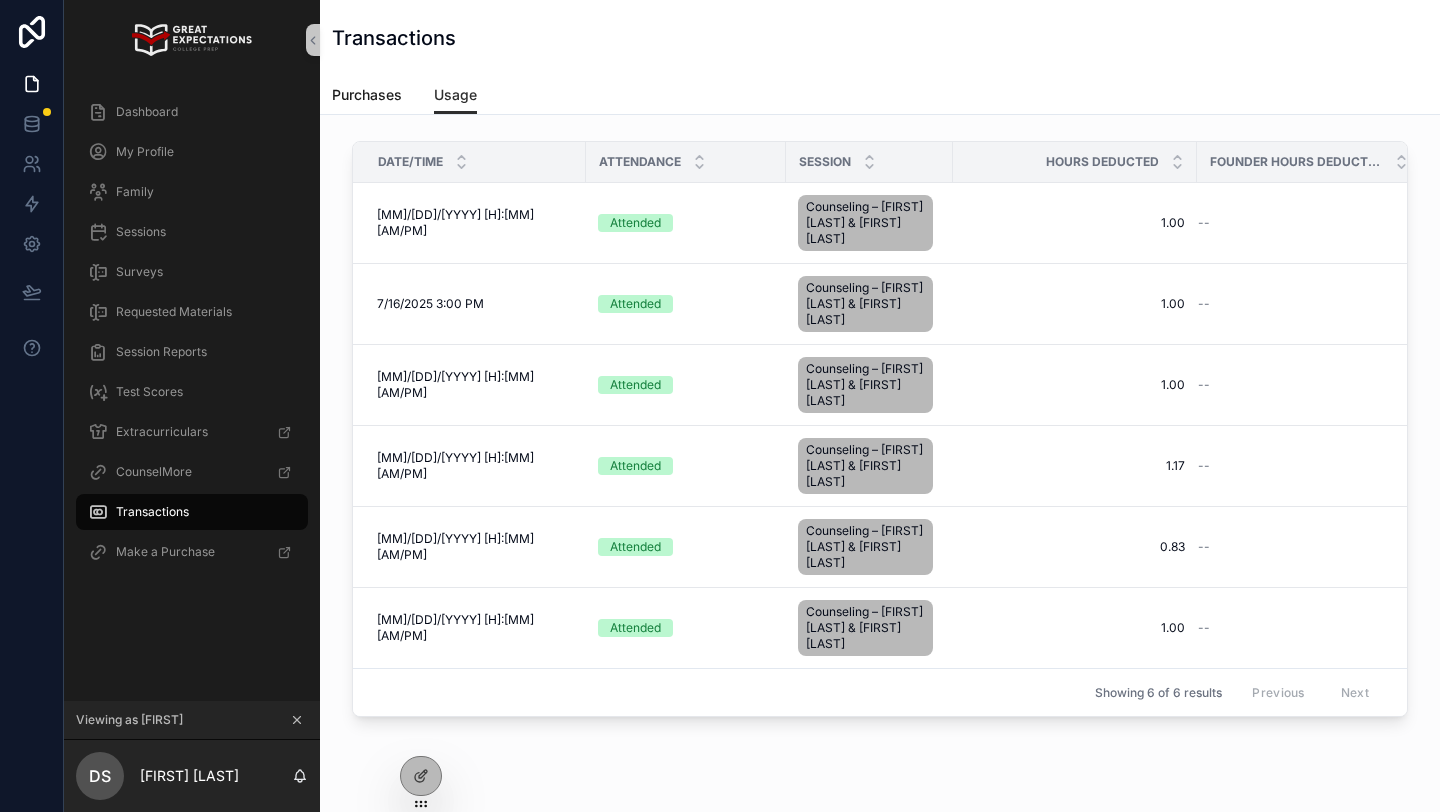 click on "Purchases" at bounding box center [367, 97] 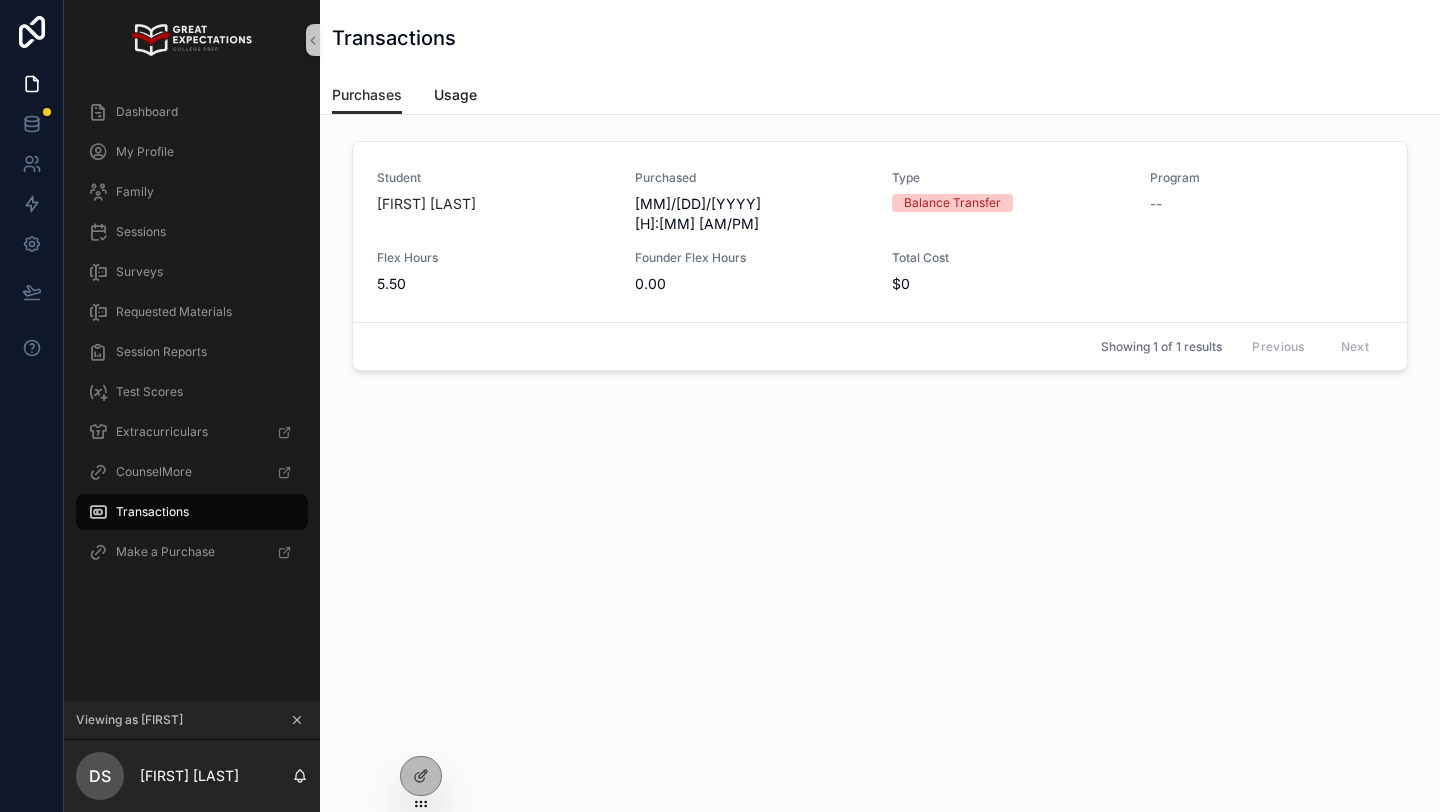 click on "Usage" at bounding box center [455, 95] 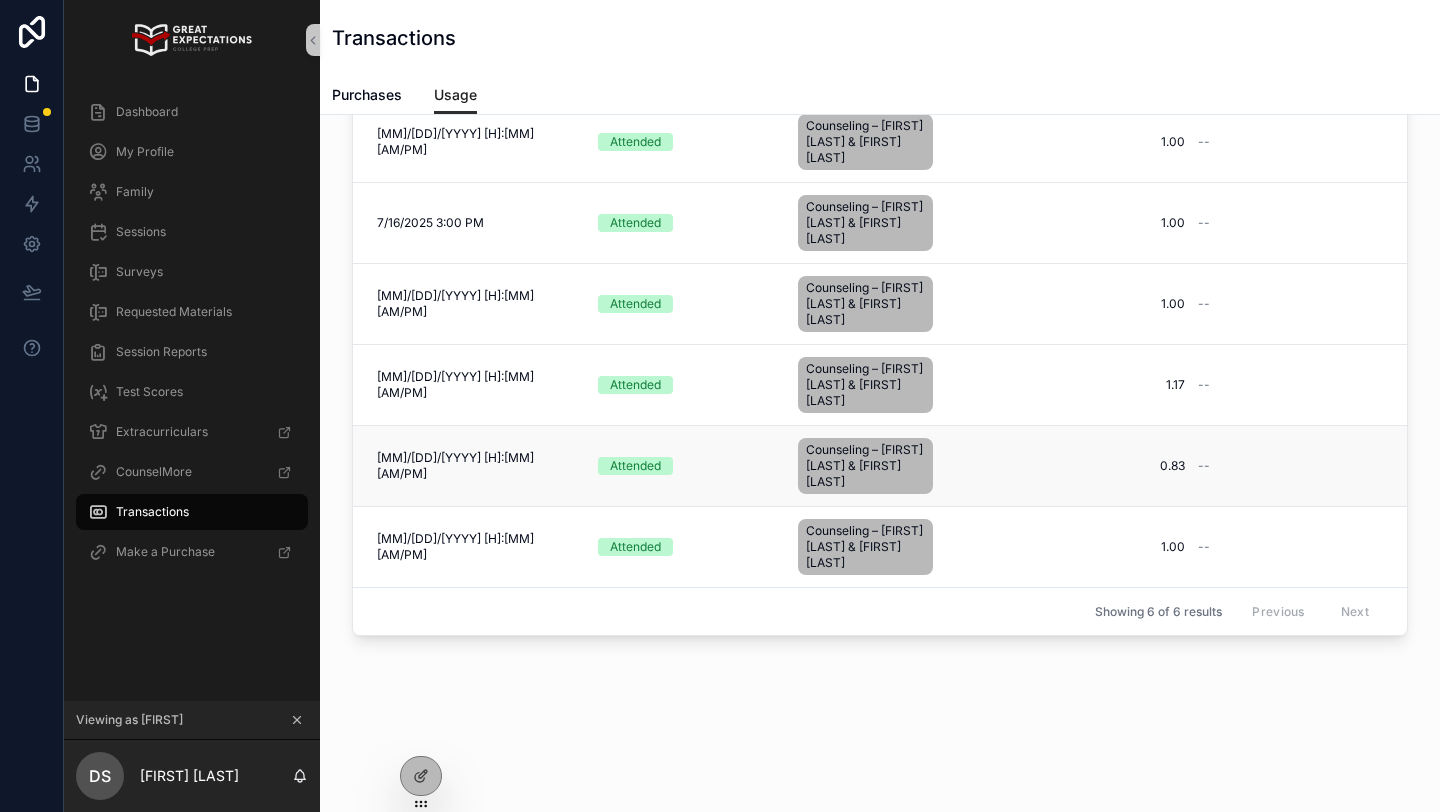 scroll, scrollTop: 0, scrollLeft: 0, axis: both 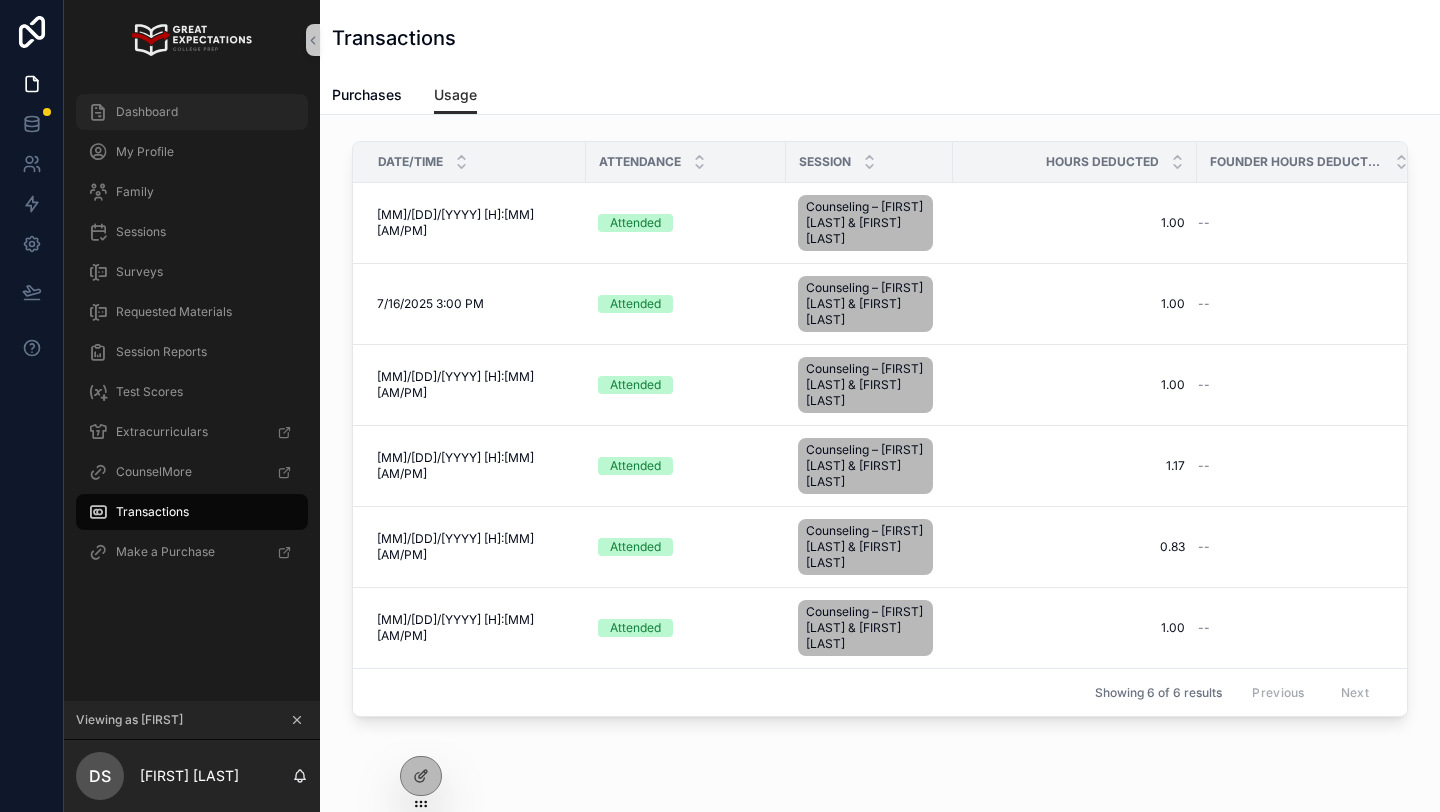 click on "Dashboard" at bounding box center (147, 112) 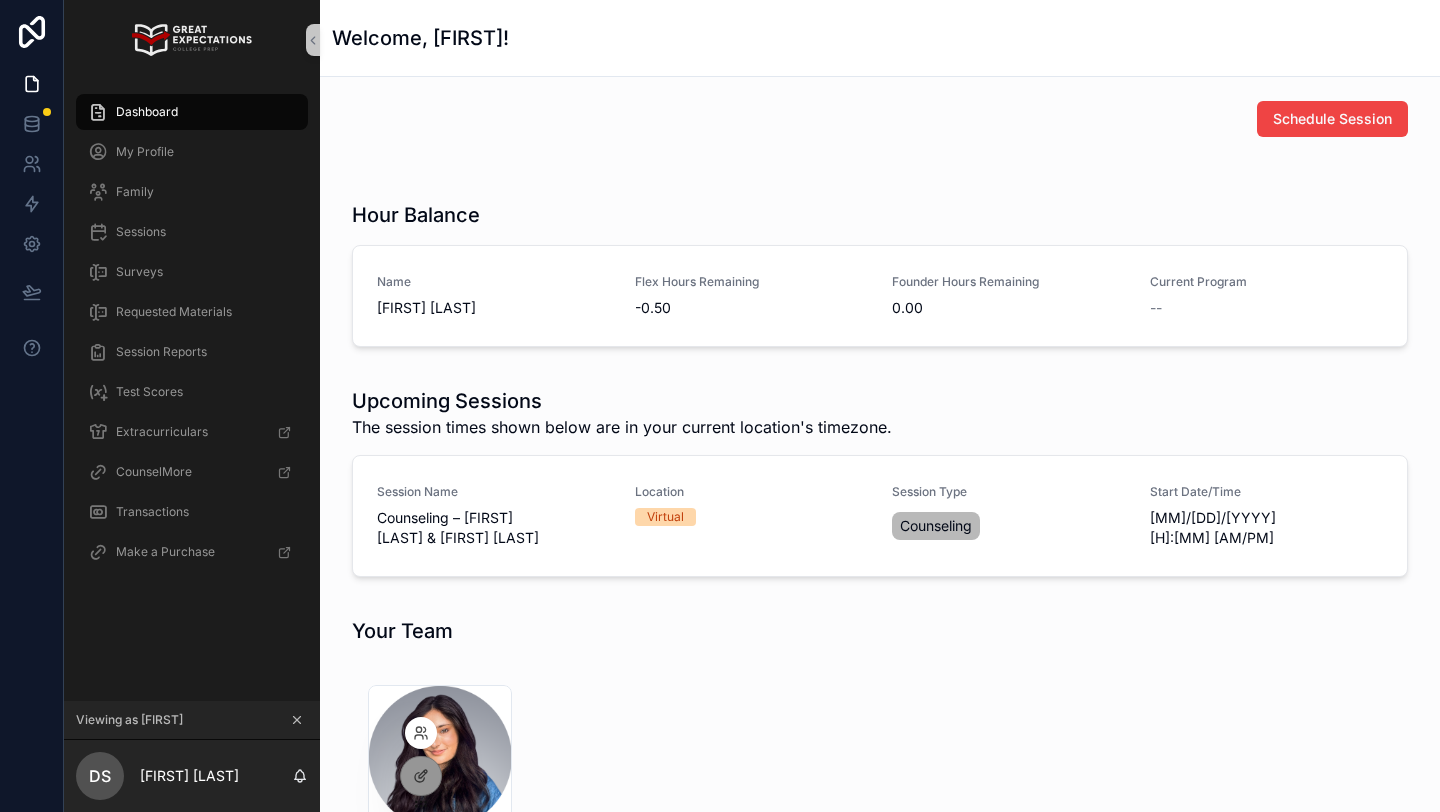 click at bounding box center [421, 733] 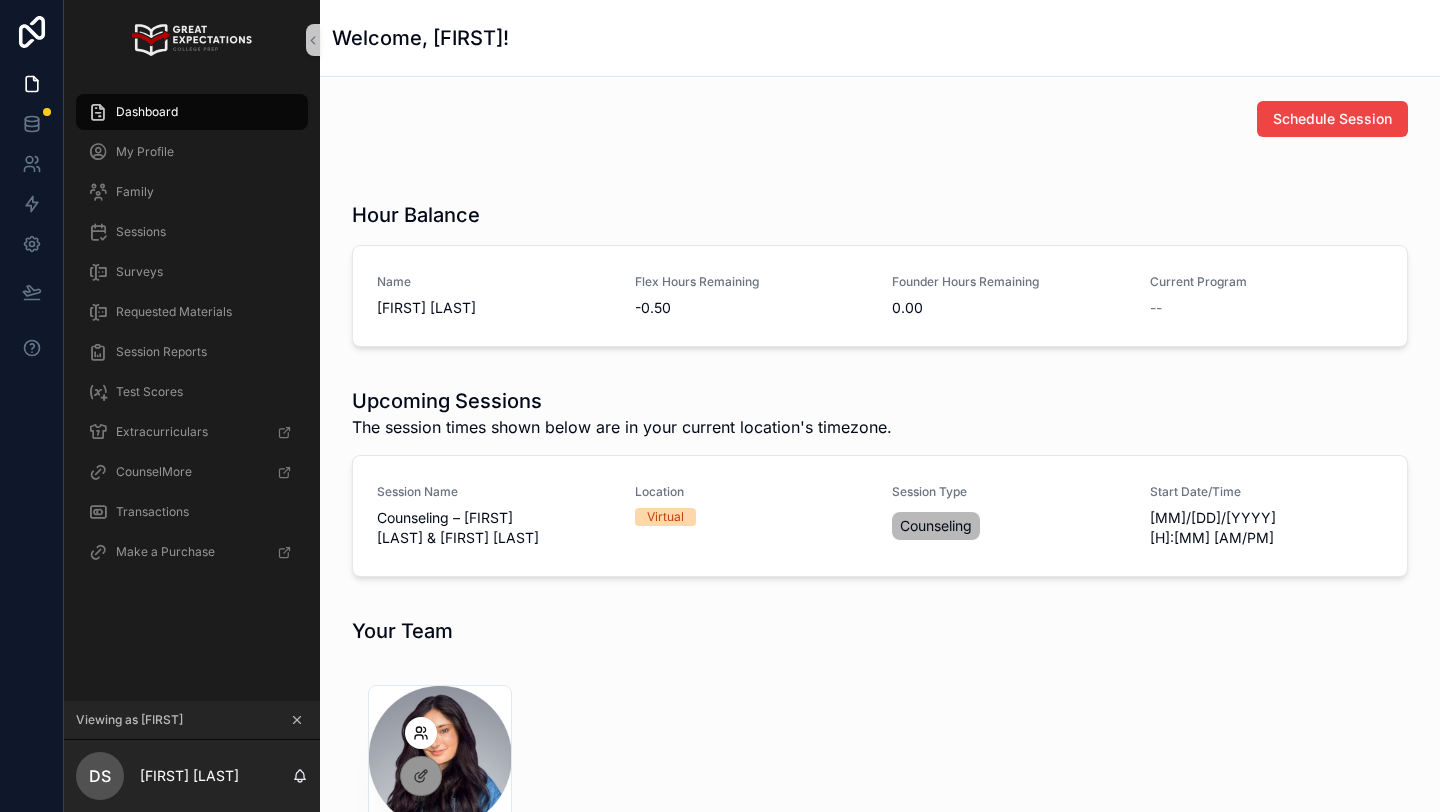 click 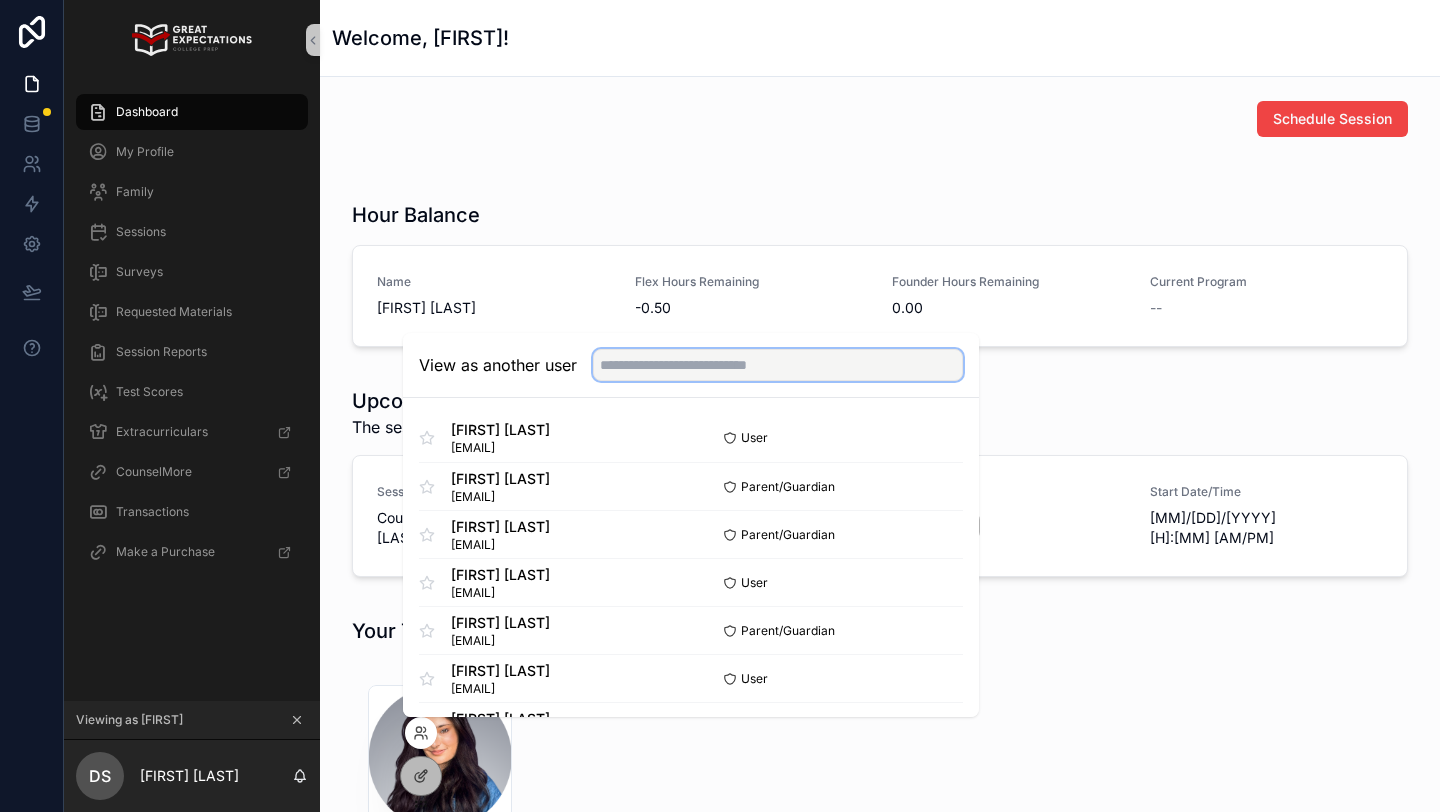 click at bounding box center [778, 365] 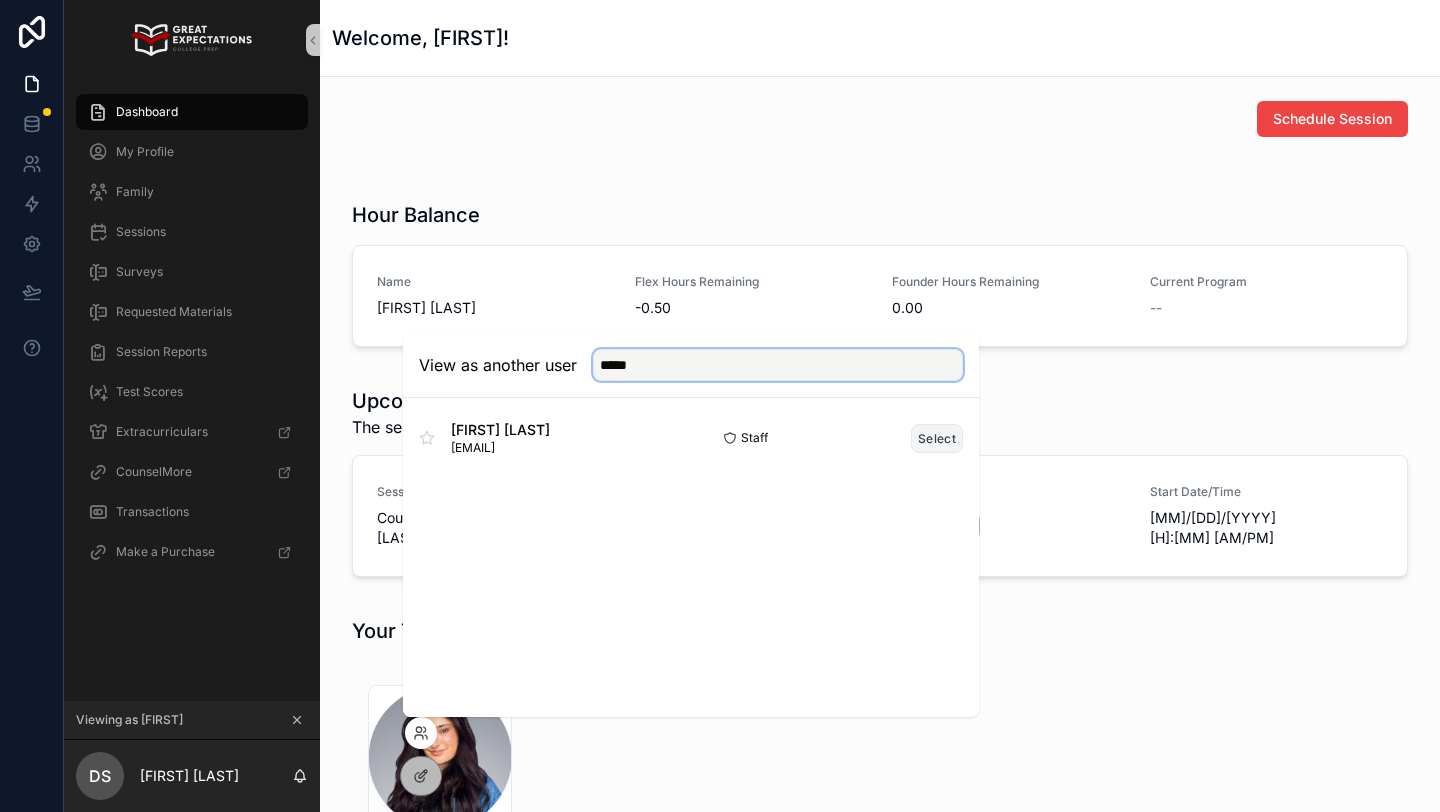 type on "*****" 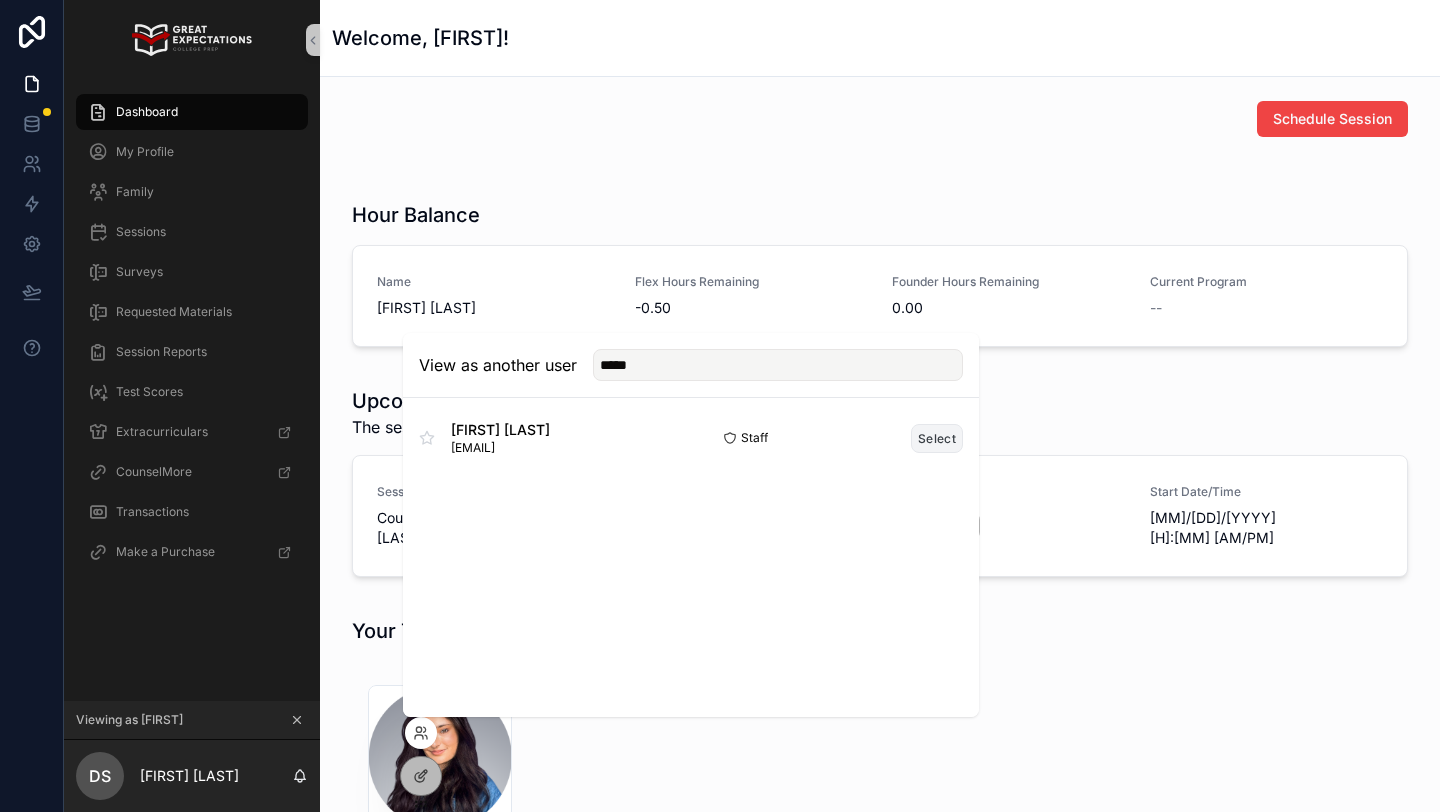 click on "Select" at bounding box center [937, 438] 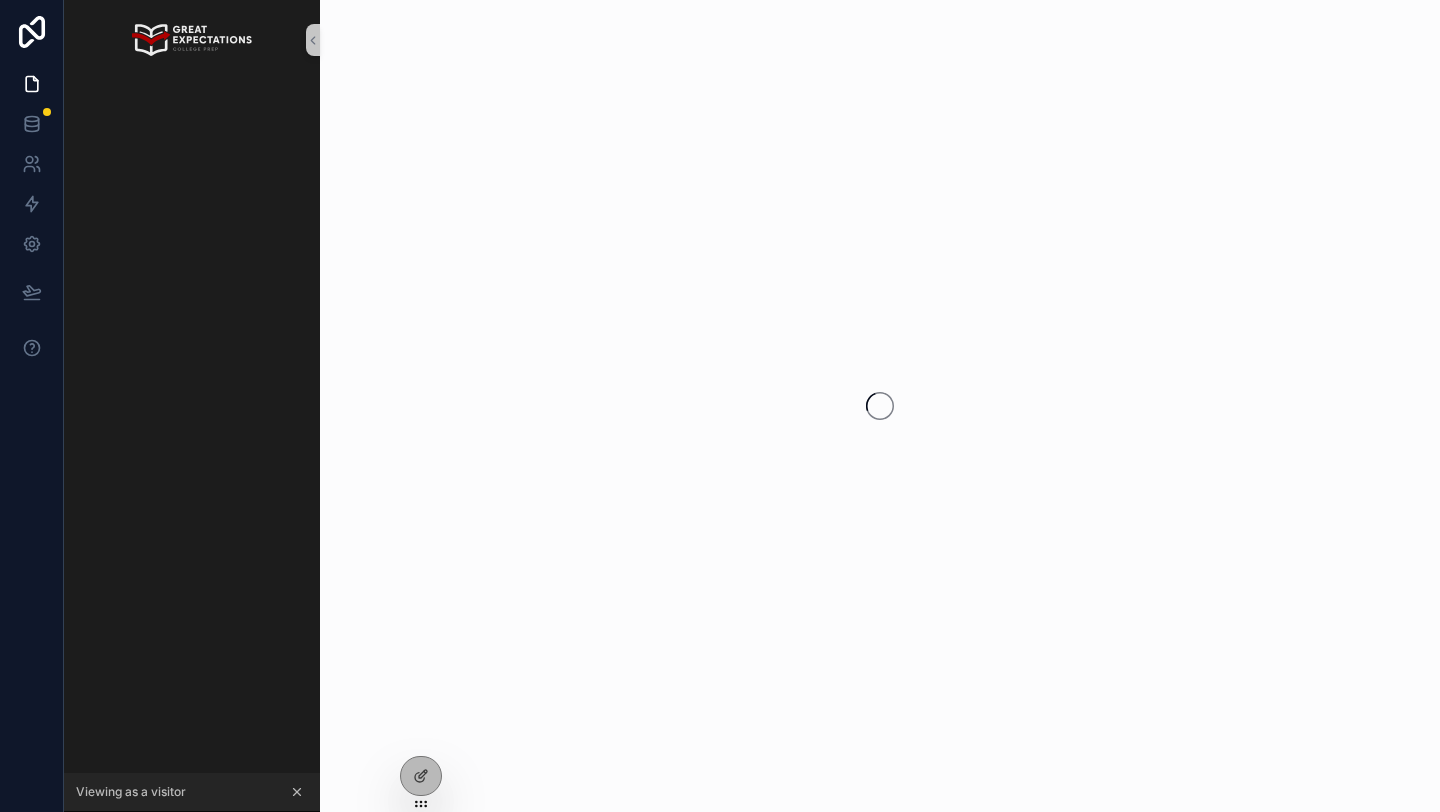 scroll, scrollTop: 0, scrollLeft: 0, axis: both 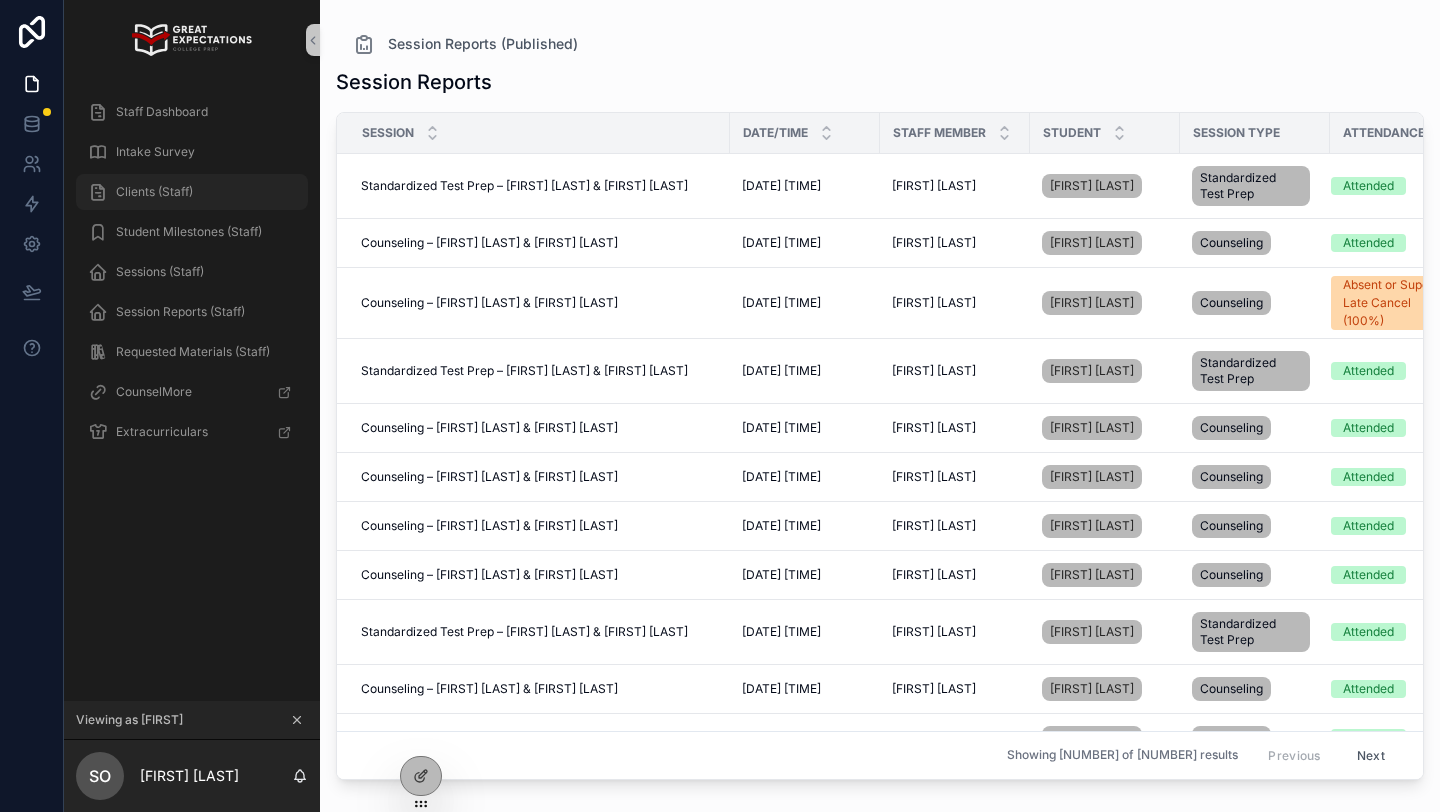 click on "Clients (Staff)" at bounding box center [154, 192] 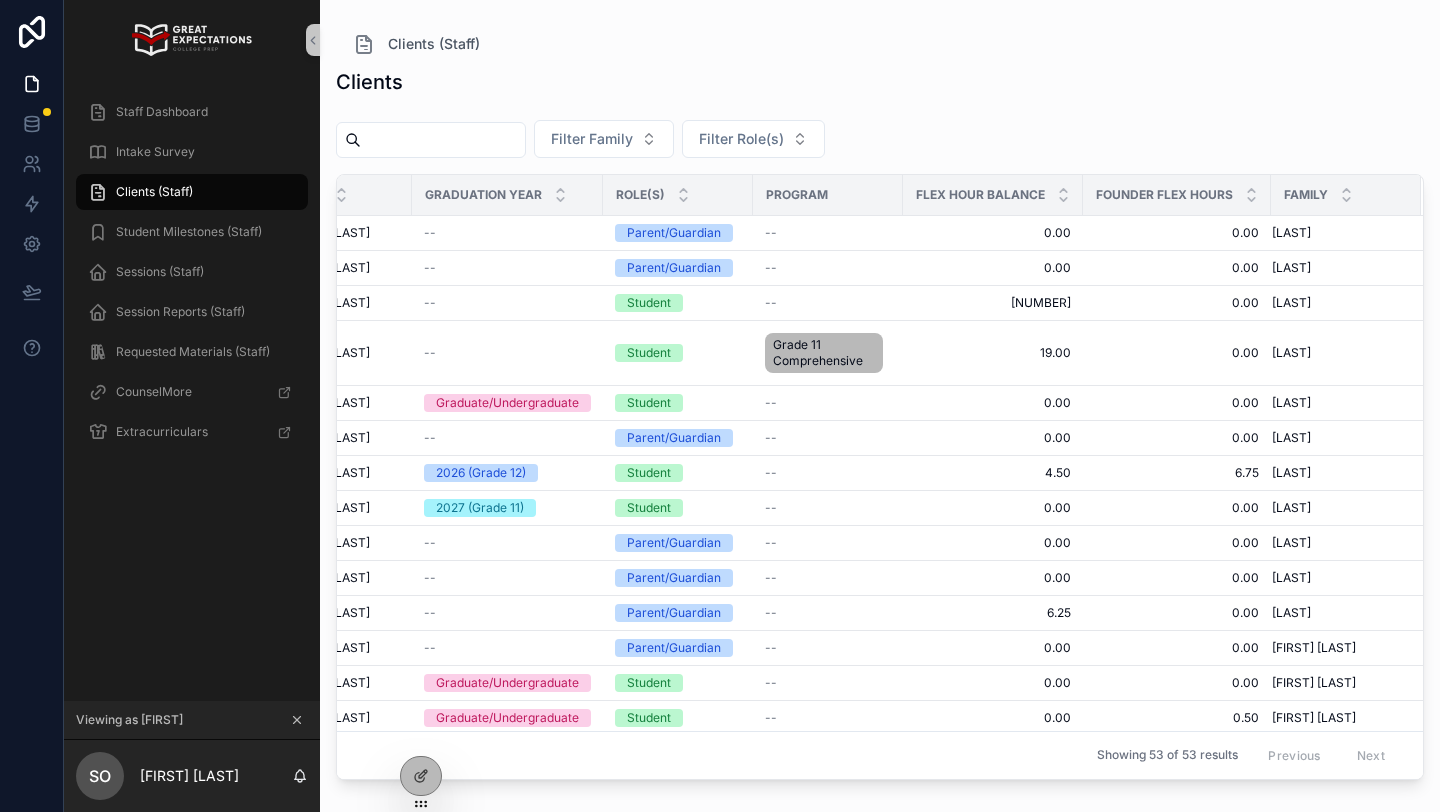 scroll, scrollTop: 0, scrollLeft: 0, axis: both 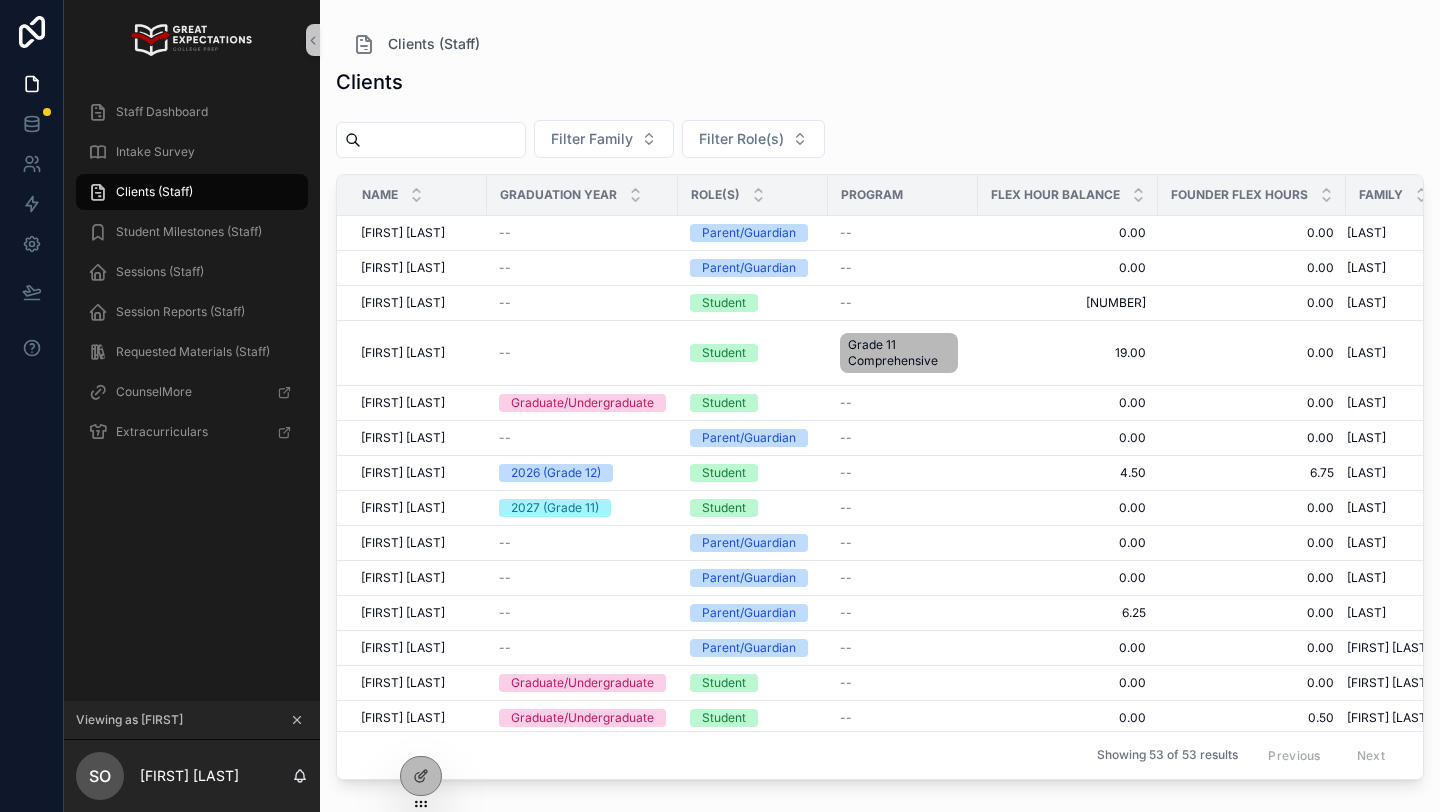 click on "Clients (Staff)" at bounding box center [880, 44] 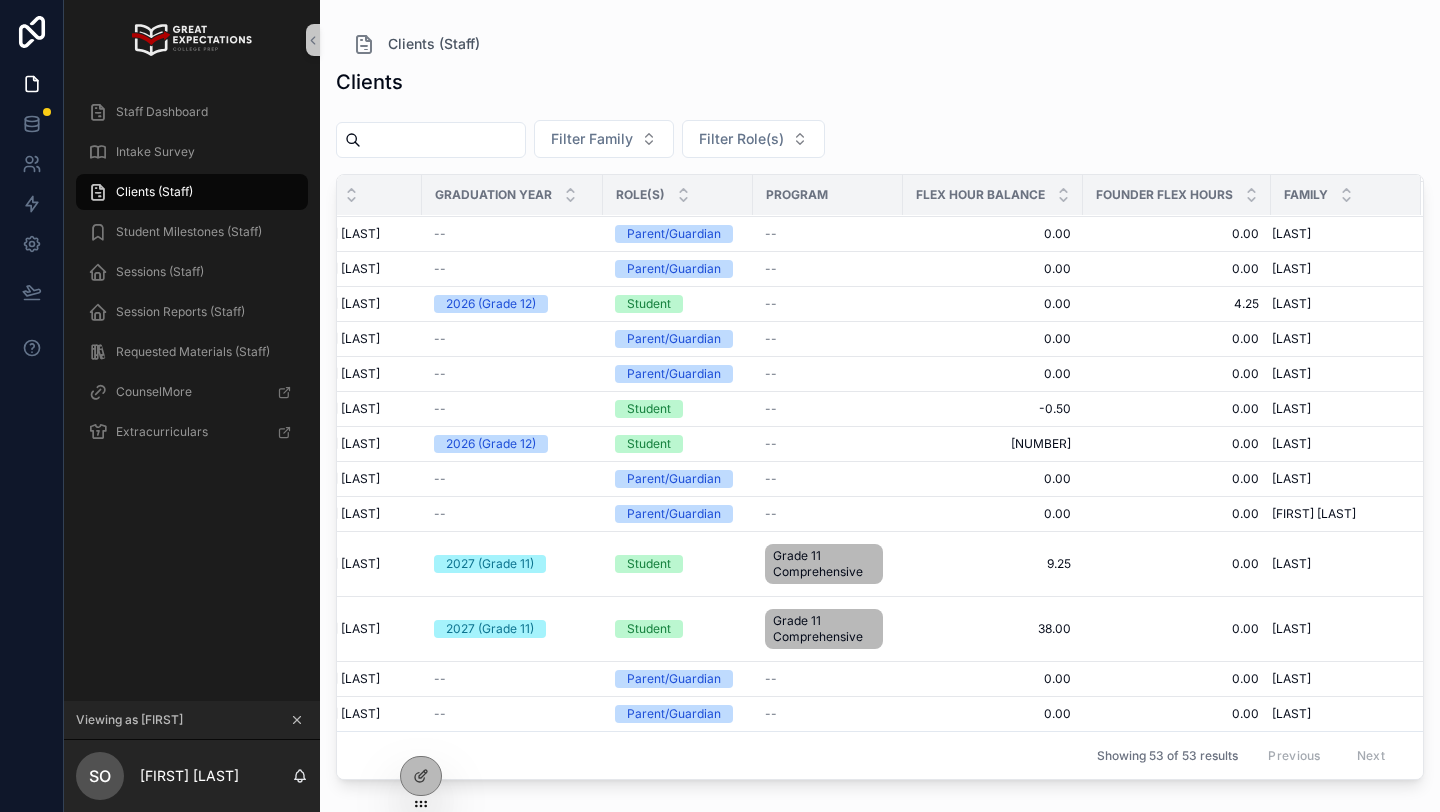 scroll, scrollTop: 0, scrollLeft: 76, axis: horizontal 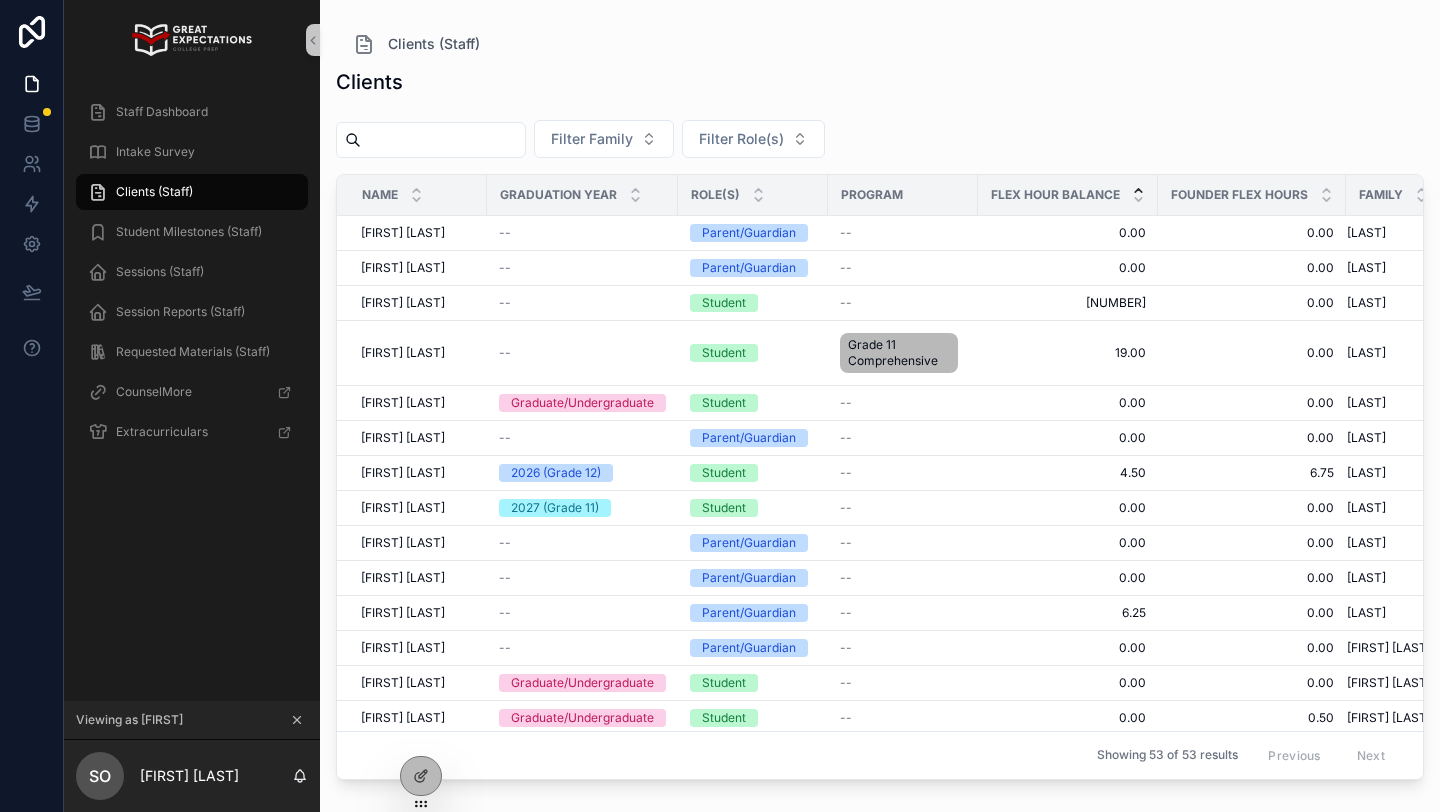 click 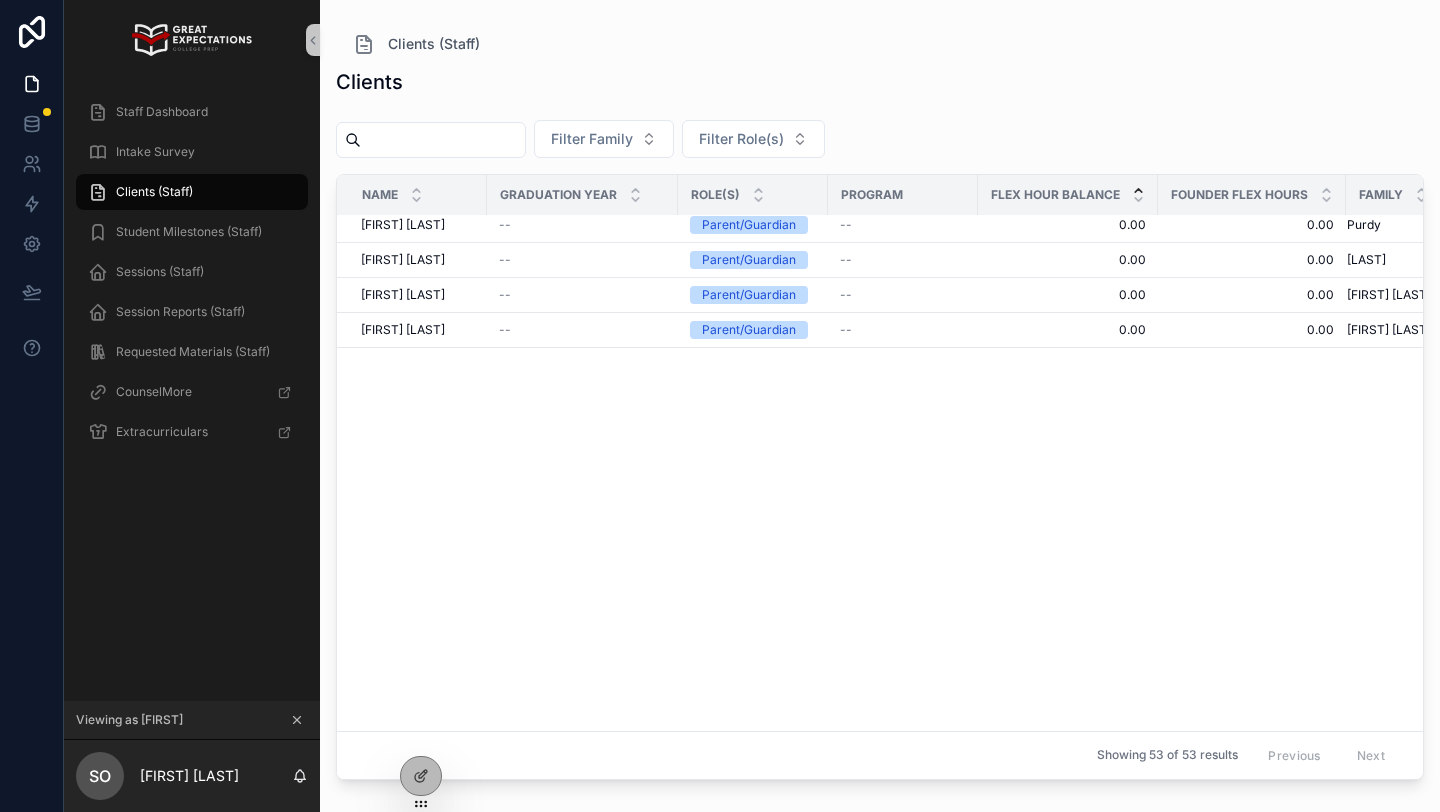 scroll, scrollTop: 0, scrollLeft: 0, axis: both 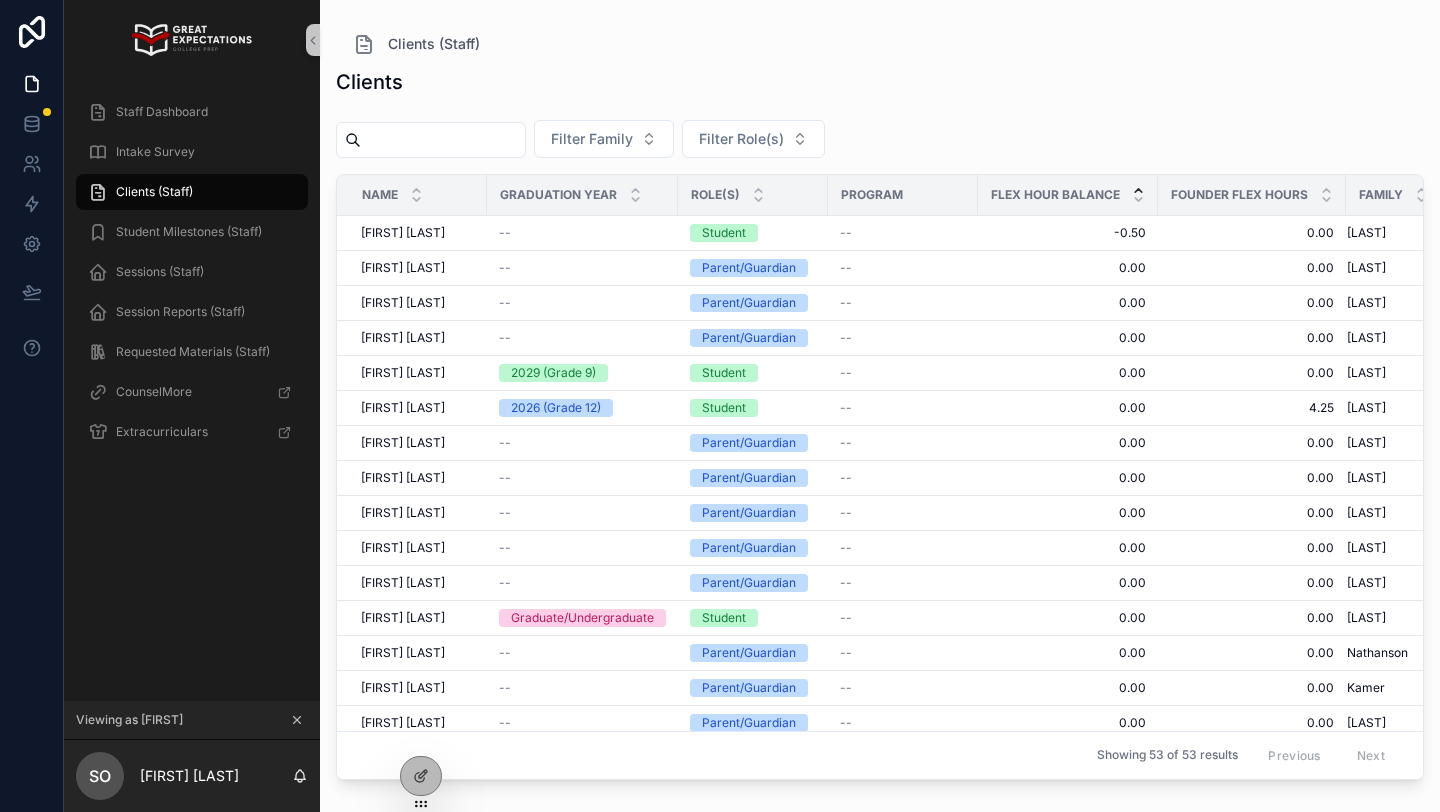 click 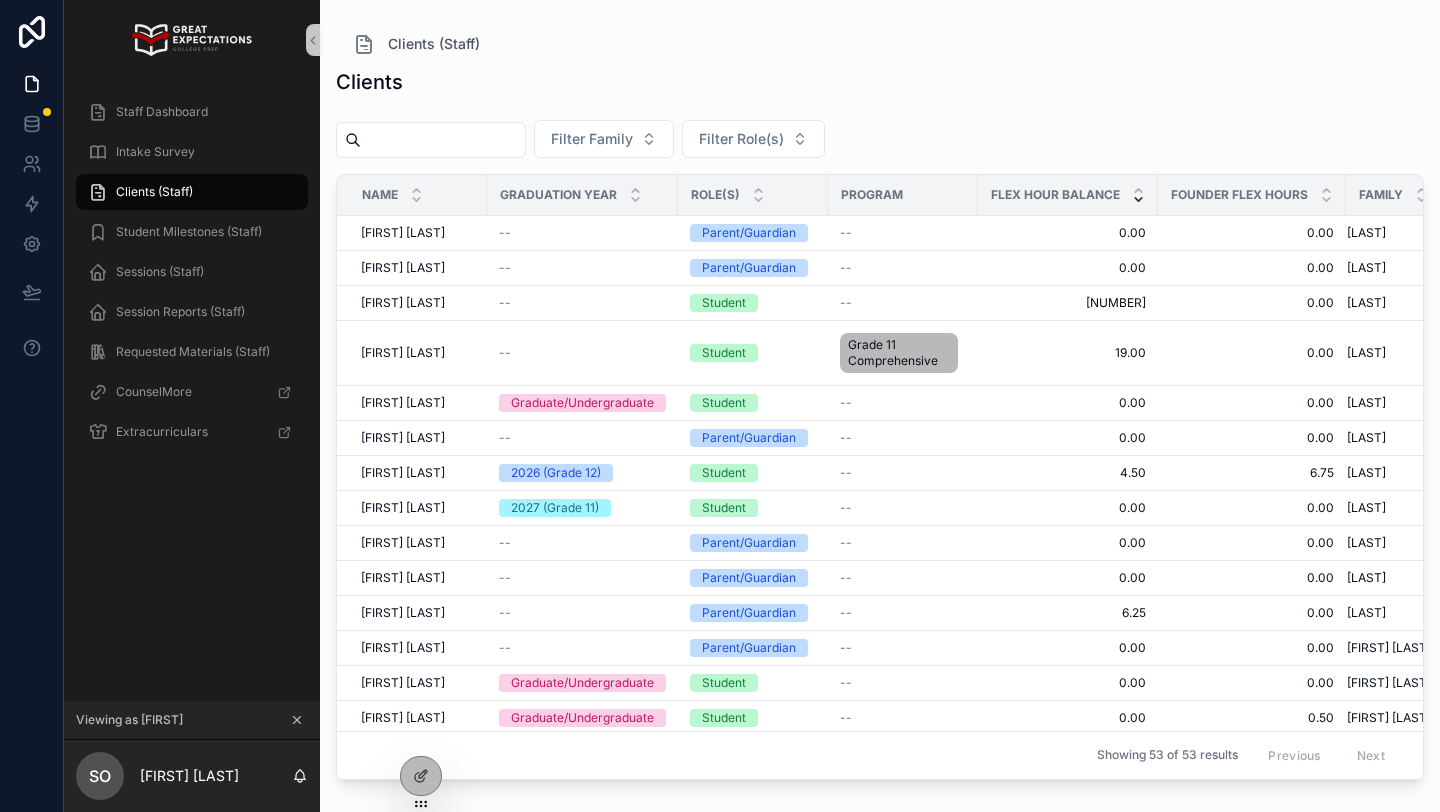 click 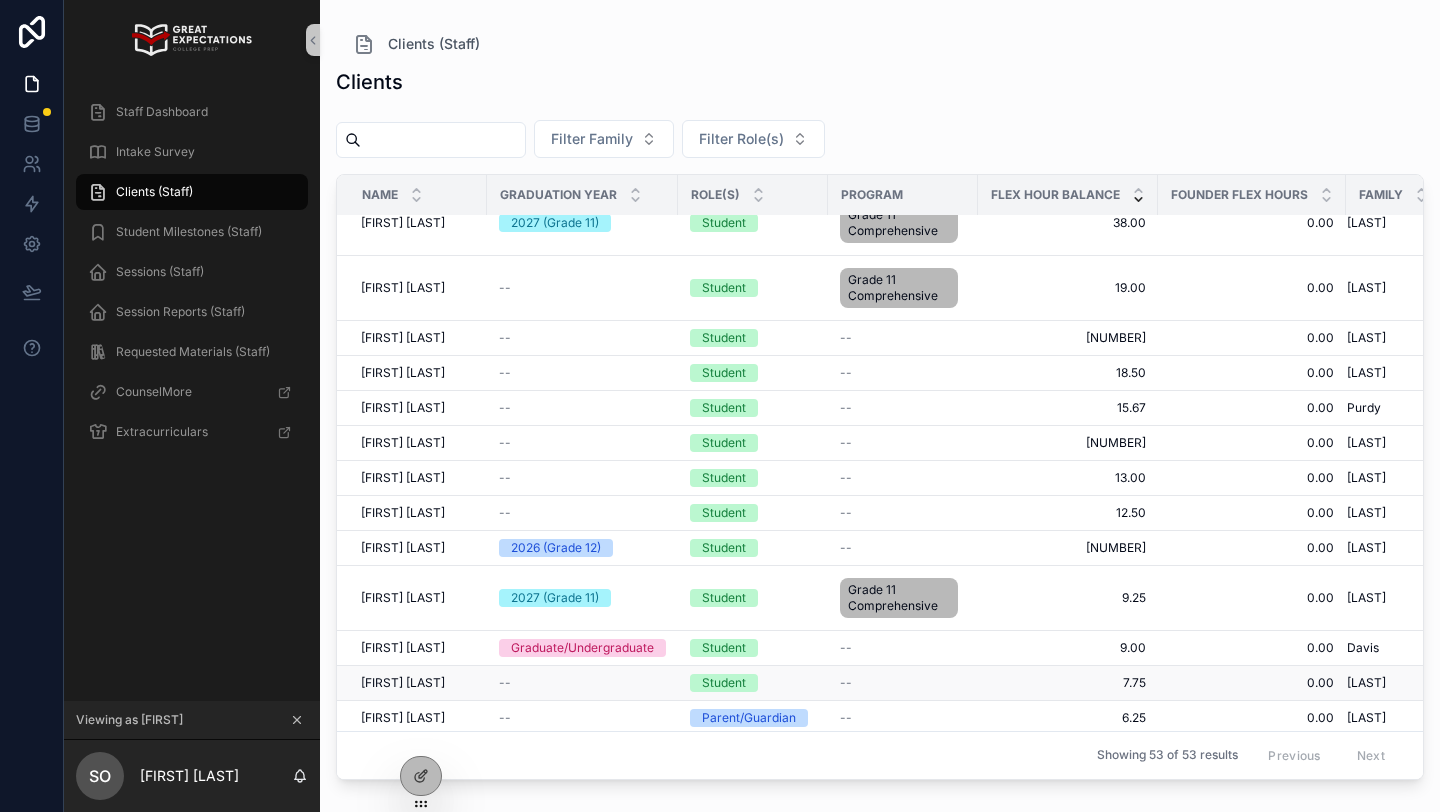 scroll, scrollTop: 0, scrollLeft: 0, axis: both 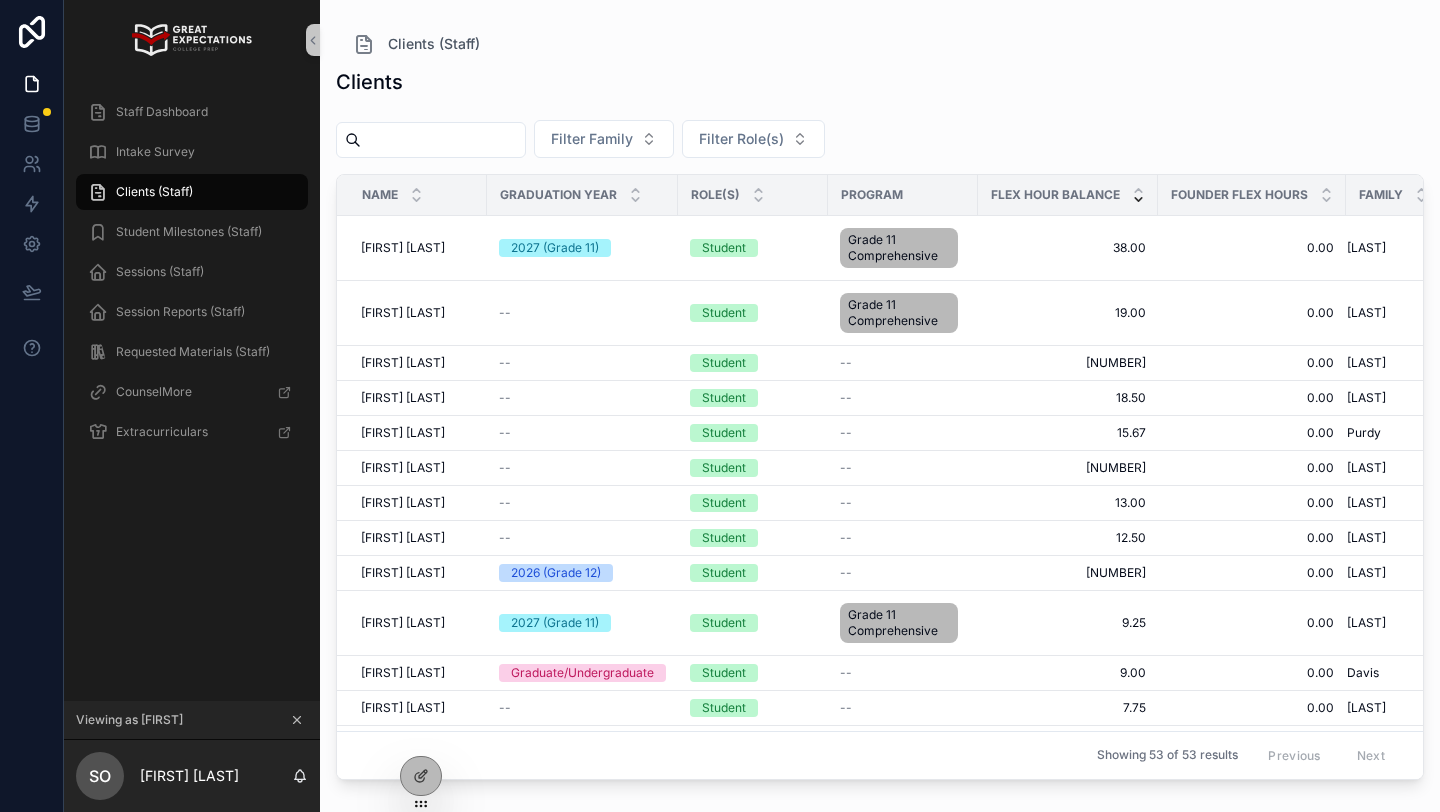 click 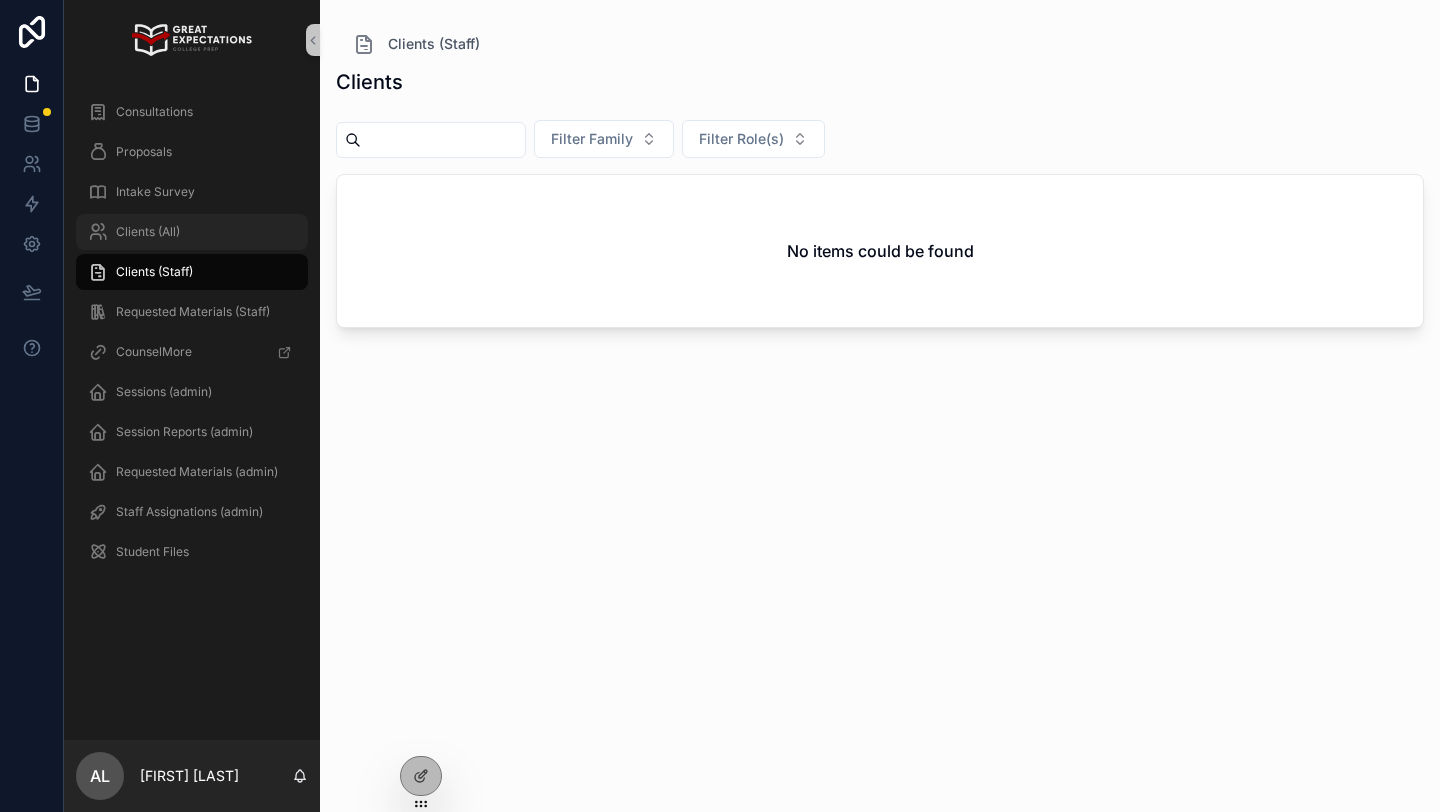 click on "Clients (All)" at bounding box center [148, 232] 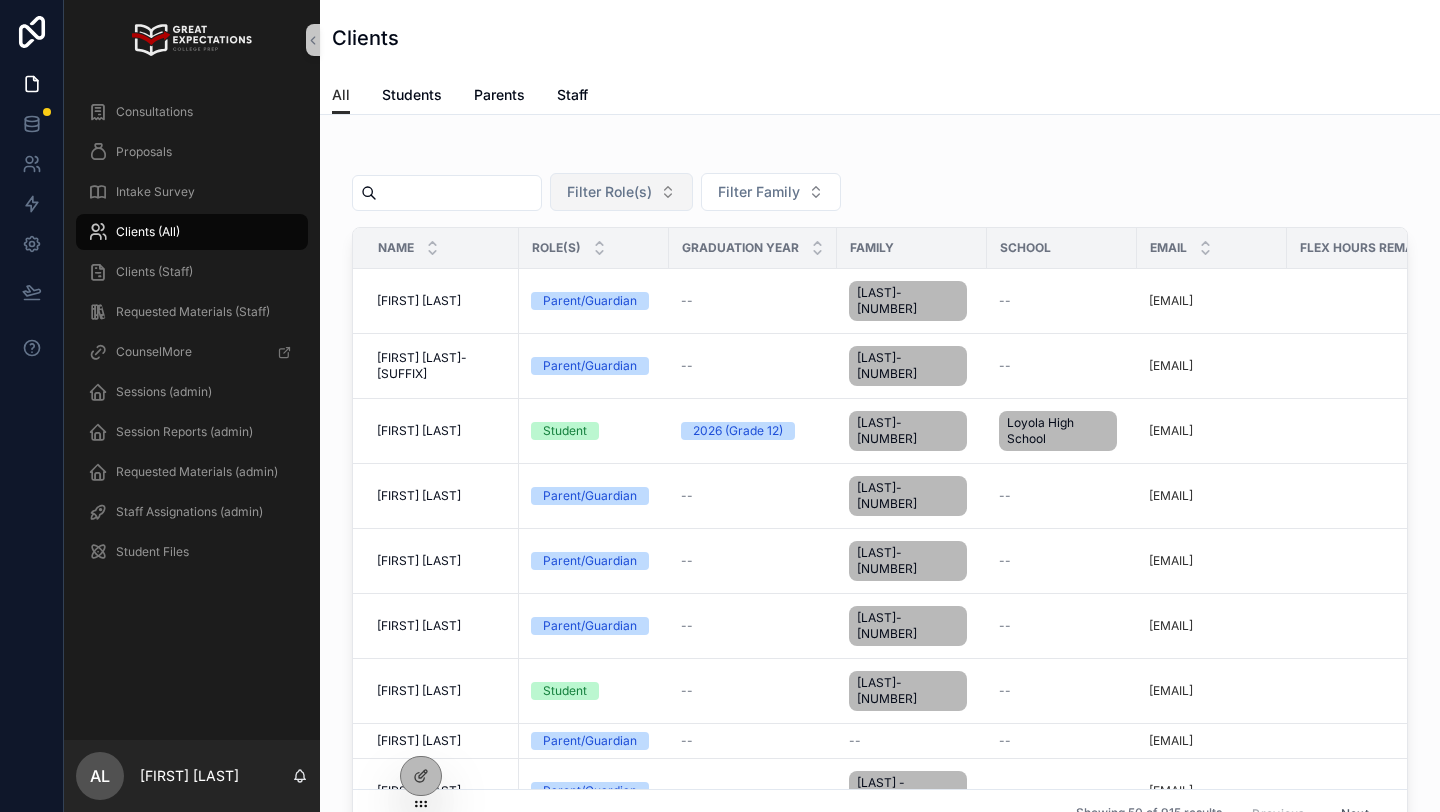 click on "Filter Role(s)" at bounding box center [621, 192] 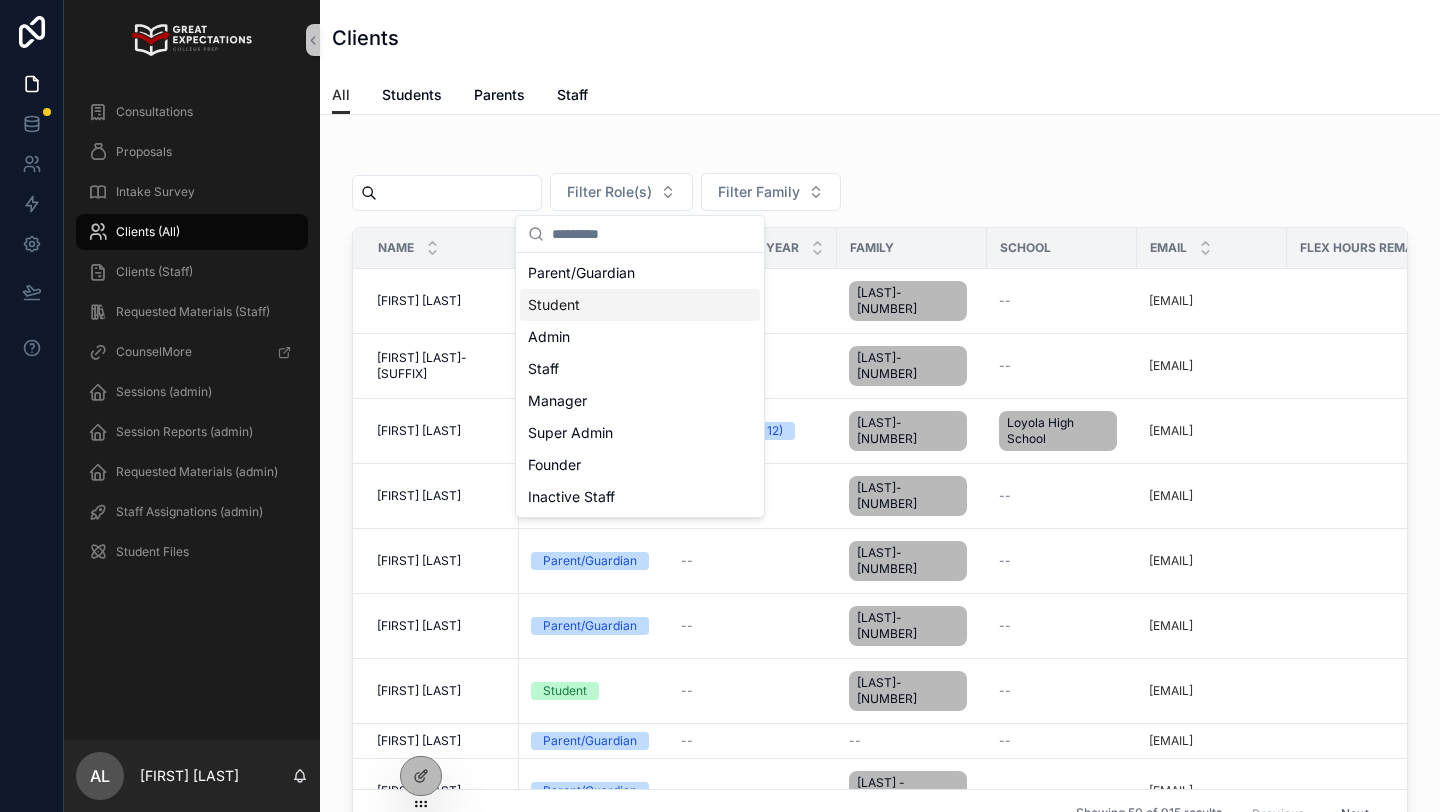 click on "Student" at bounding box center (640, 305) 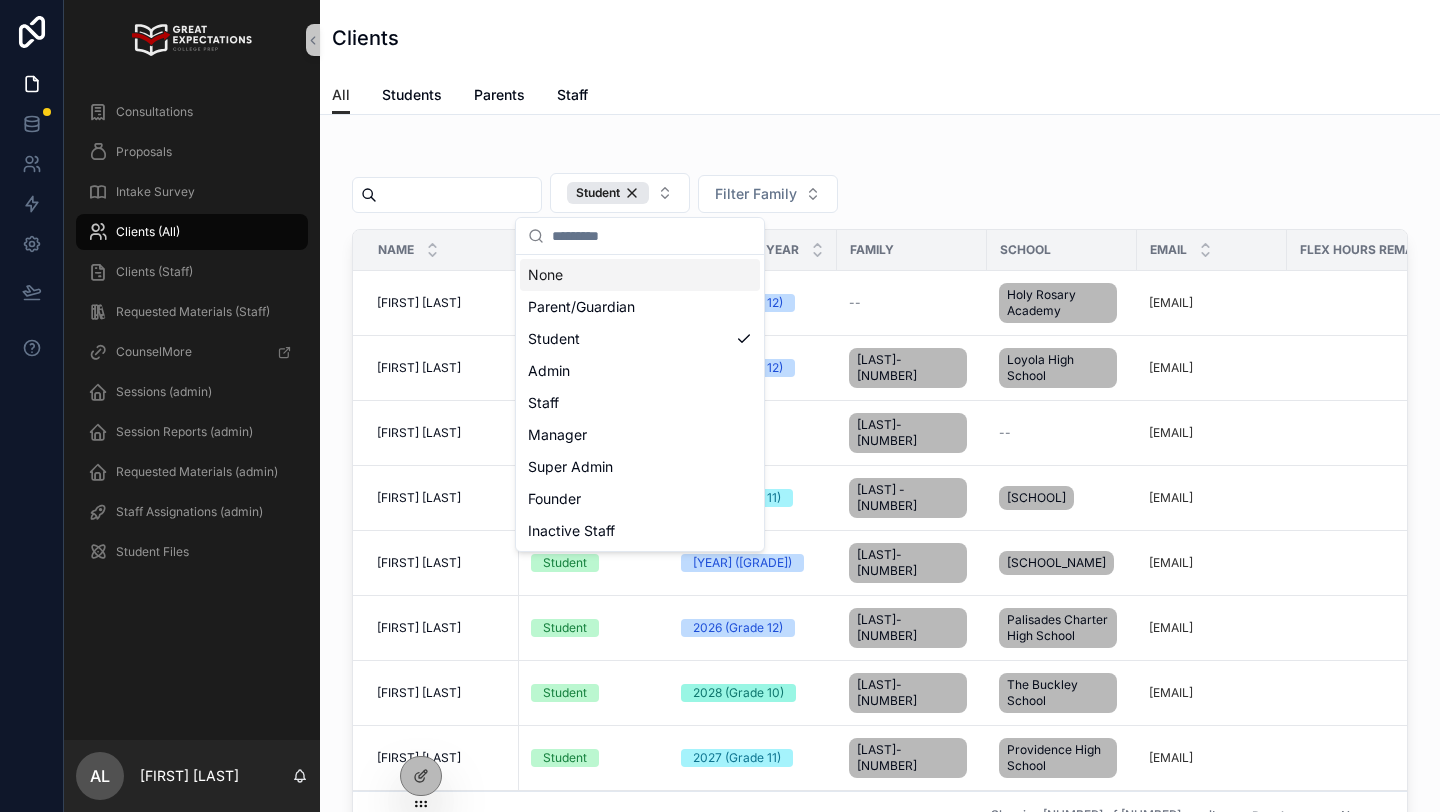 click at bounding box center (880, 144) 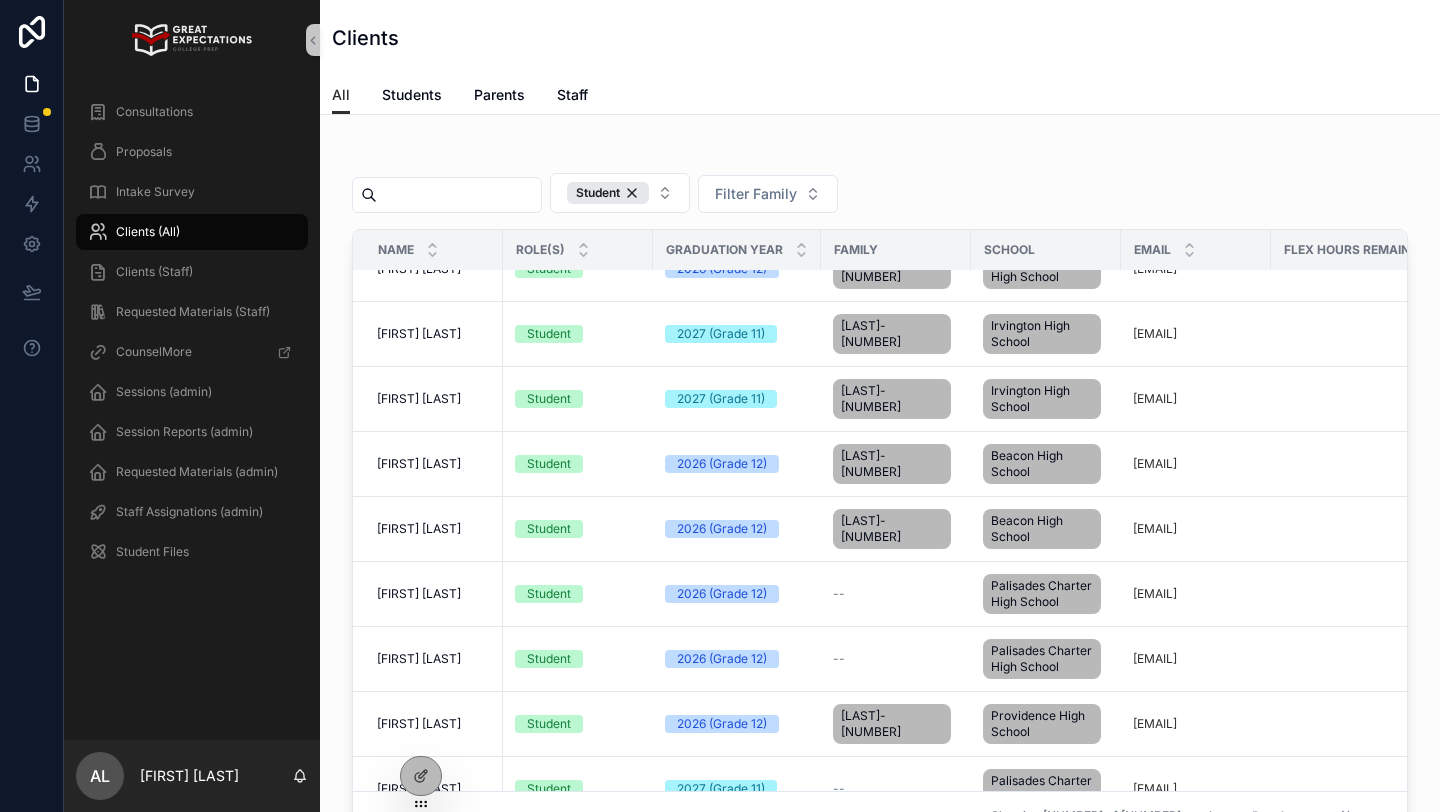 scroll, scrollTop: 2665, scrollLeft: 0, axis: vertical 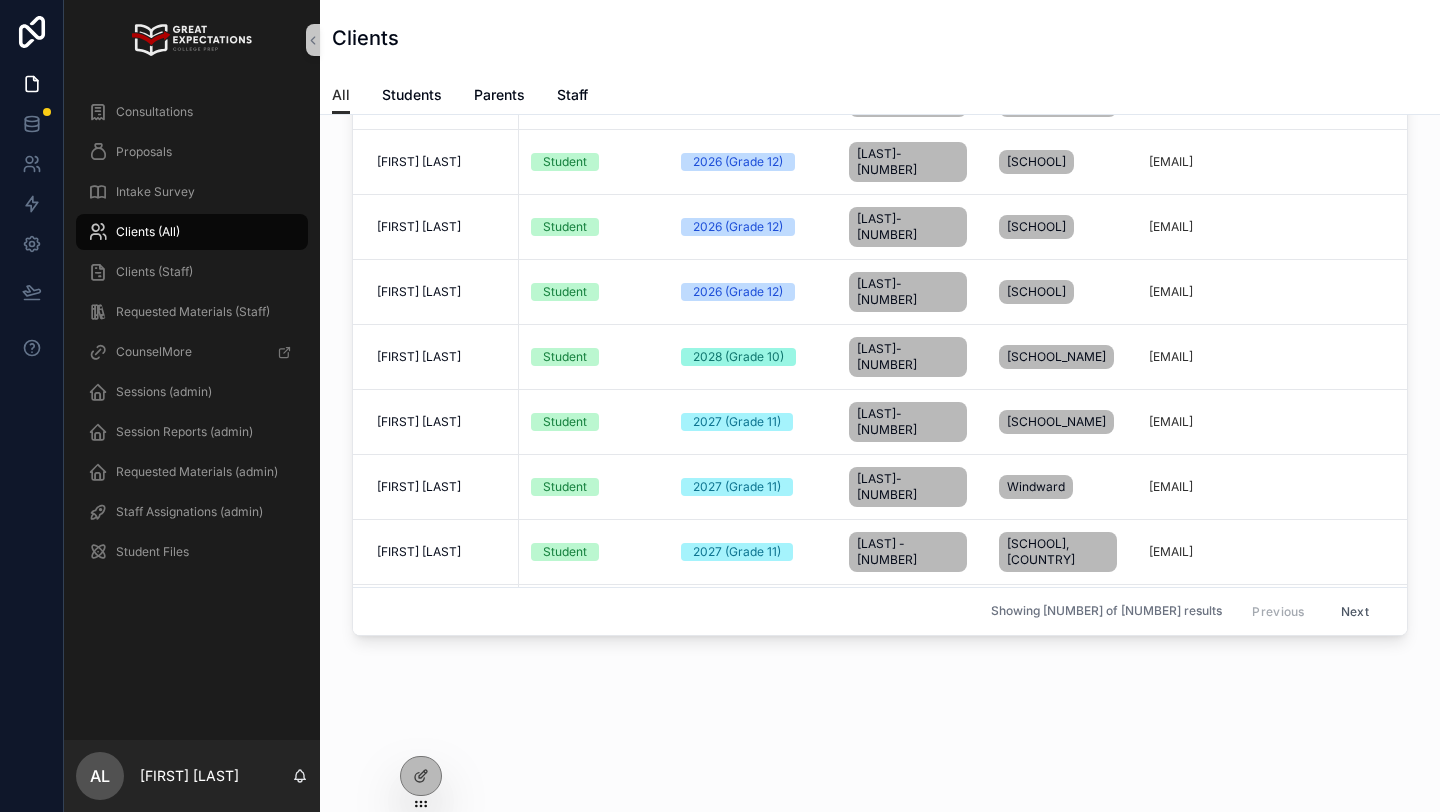 click on "Next" at bounding box center [1355, 611] 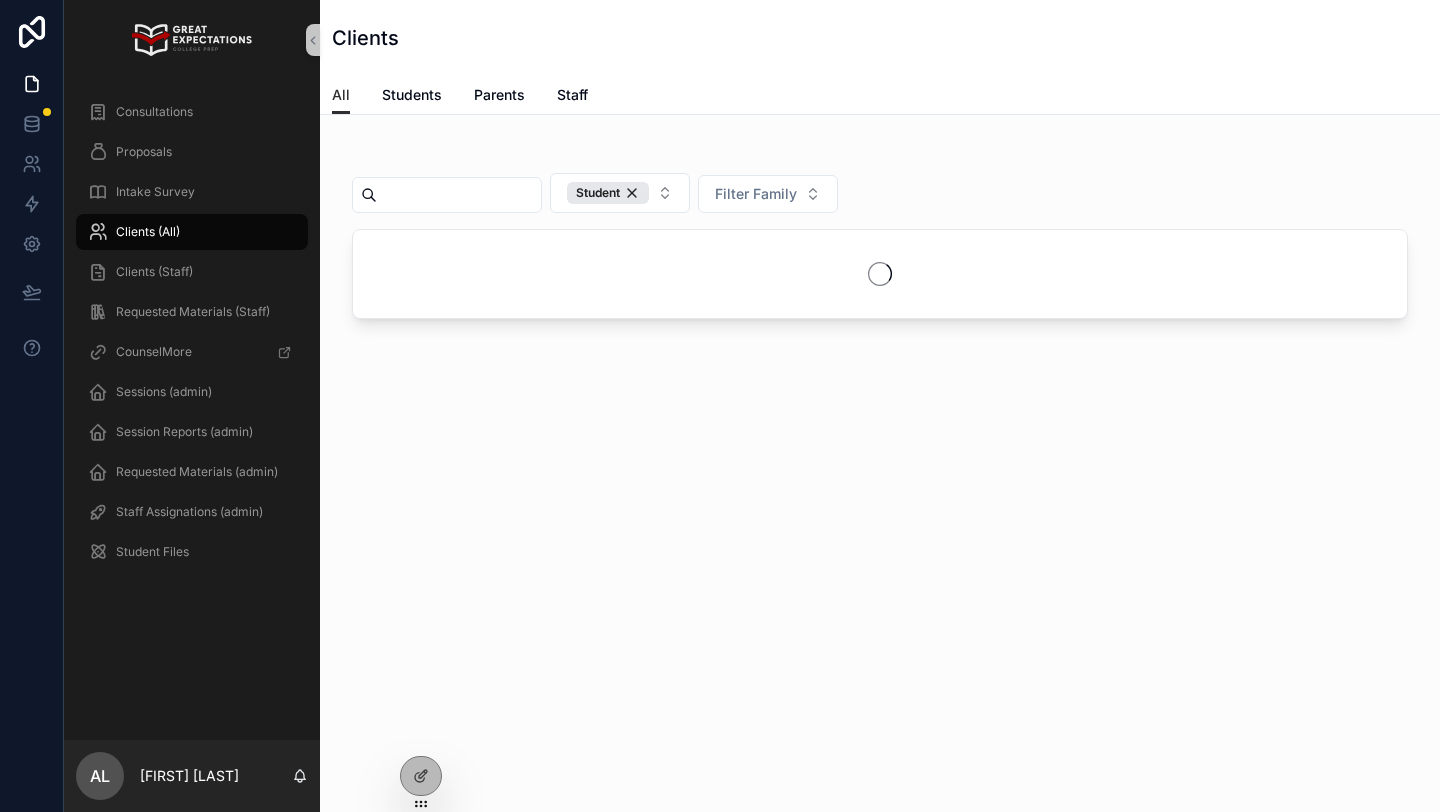 scroll, scrollTop: 0, scrollLeft: 0, axis: both 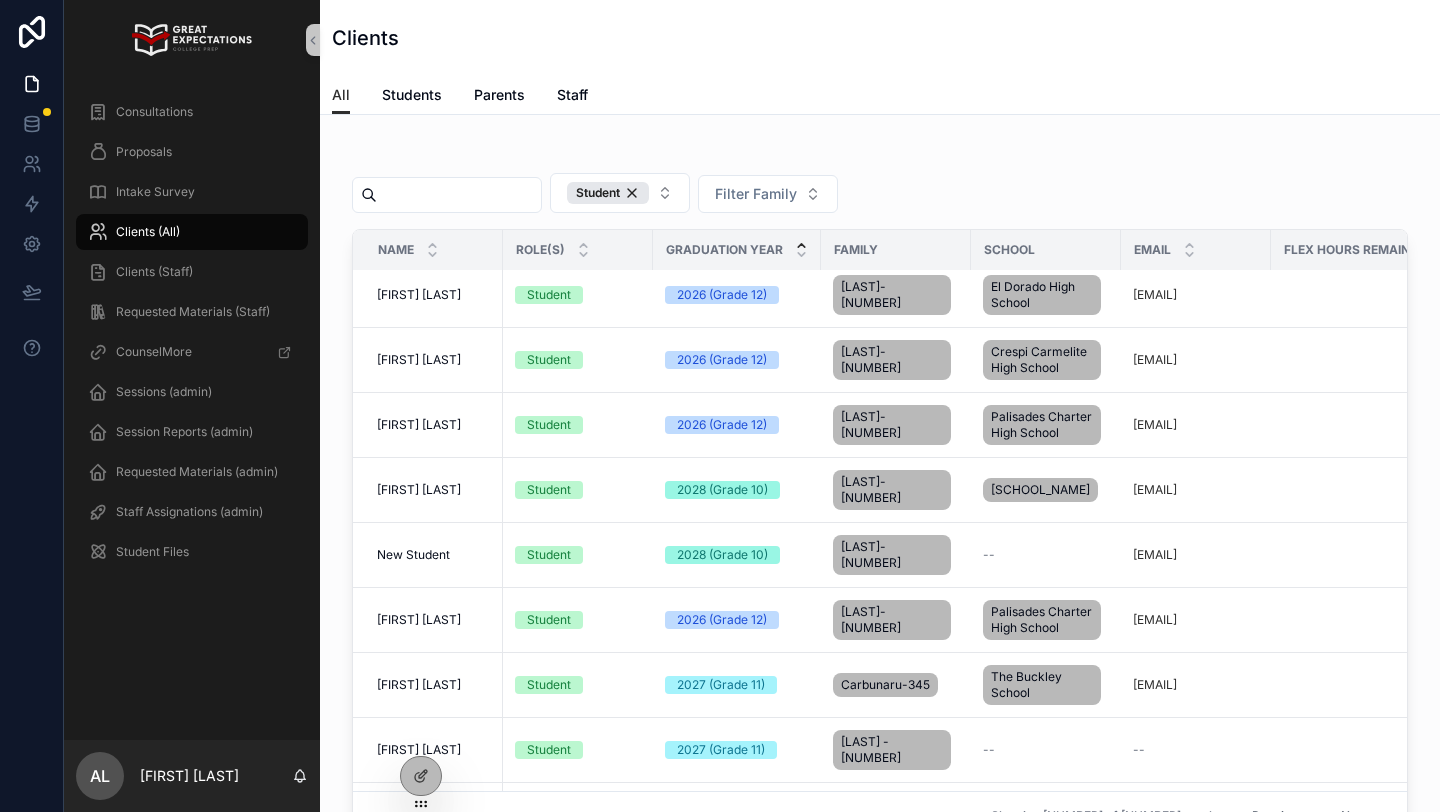 click 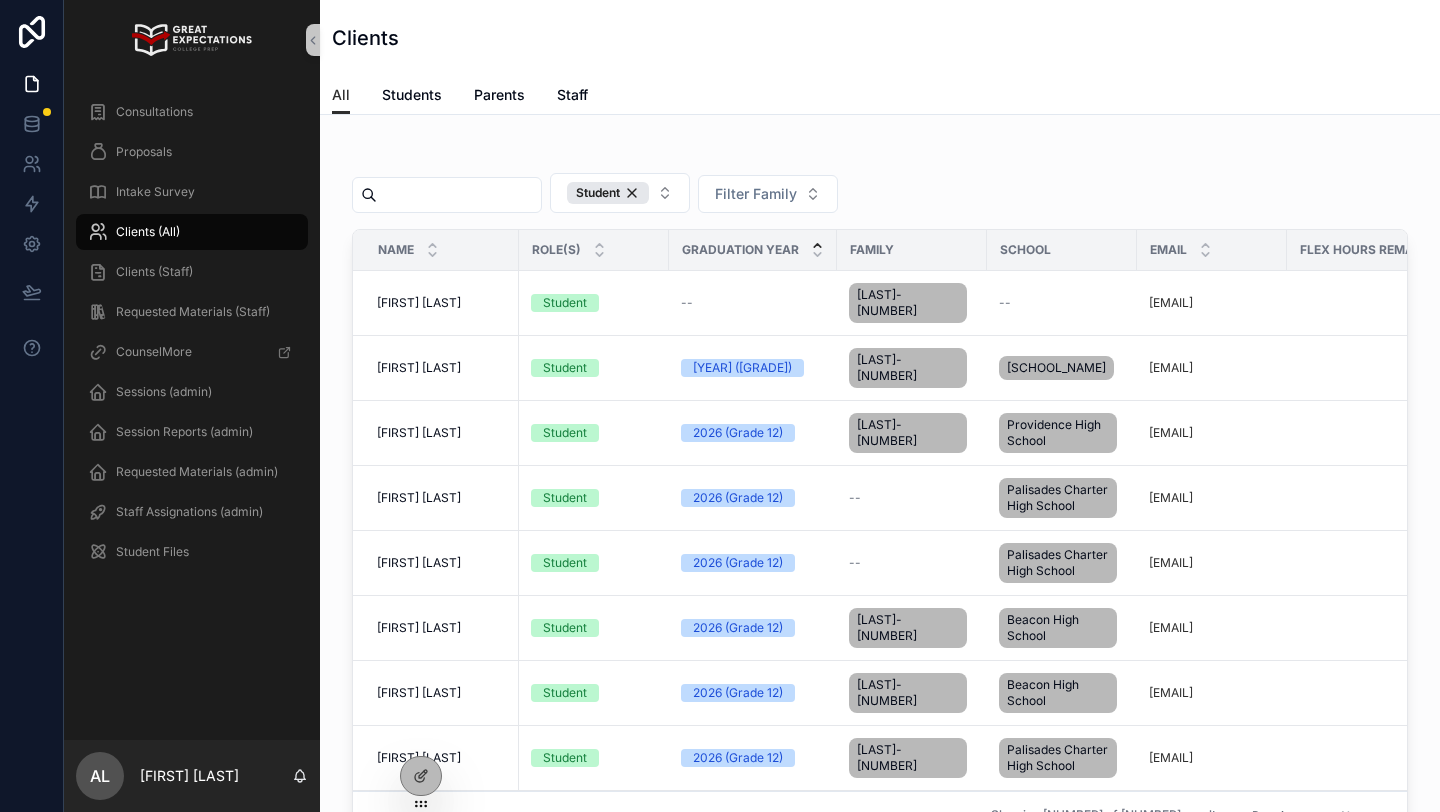 click 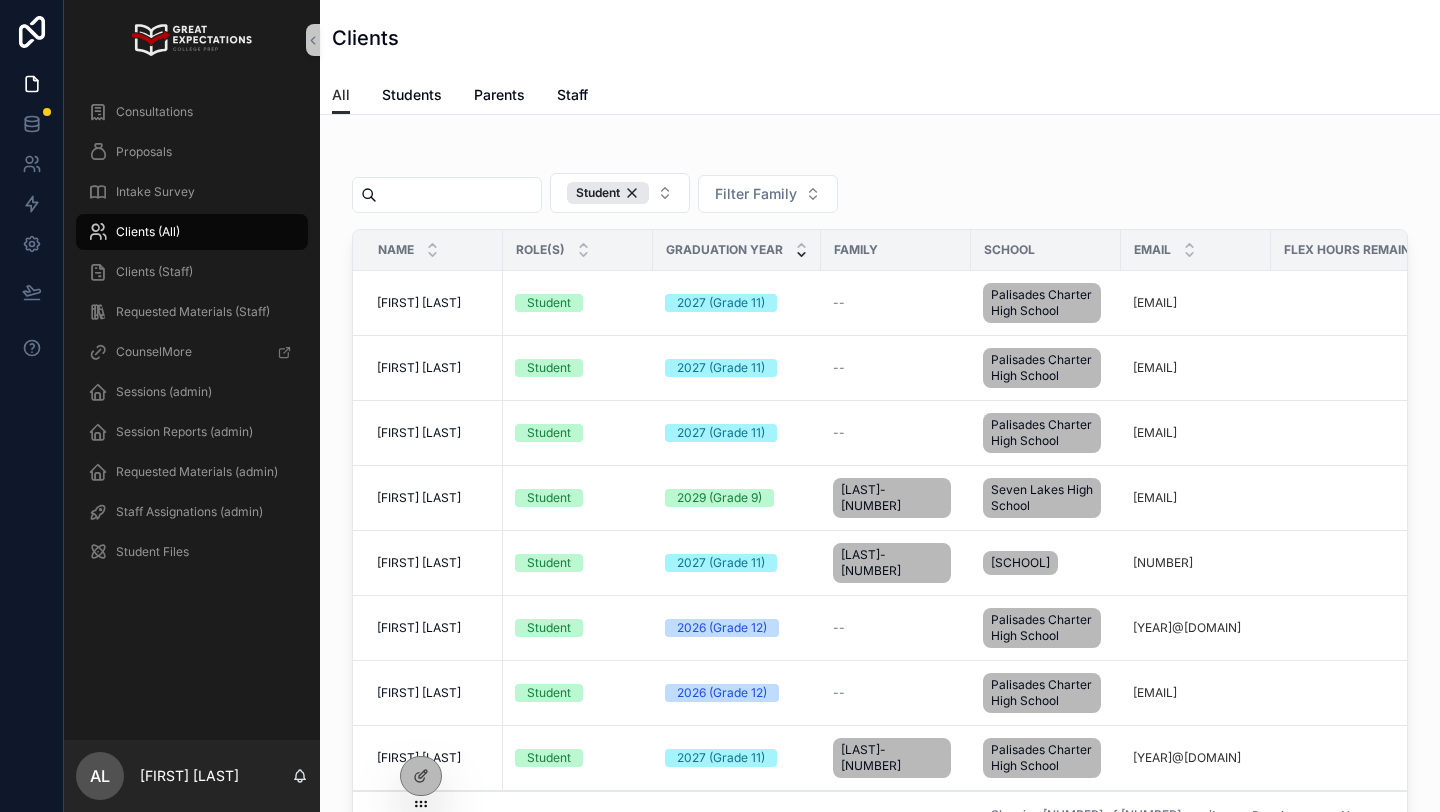 click 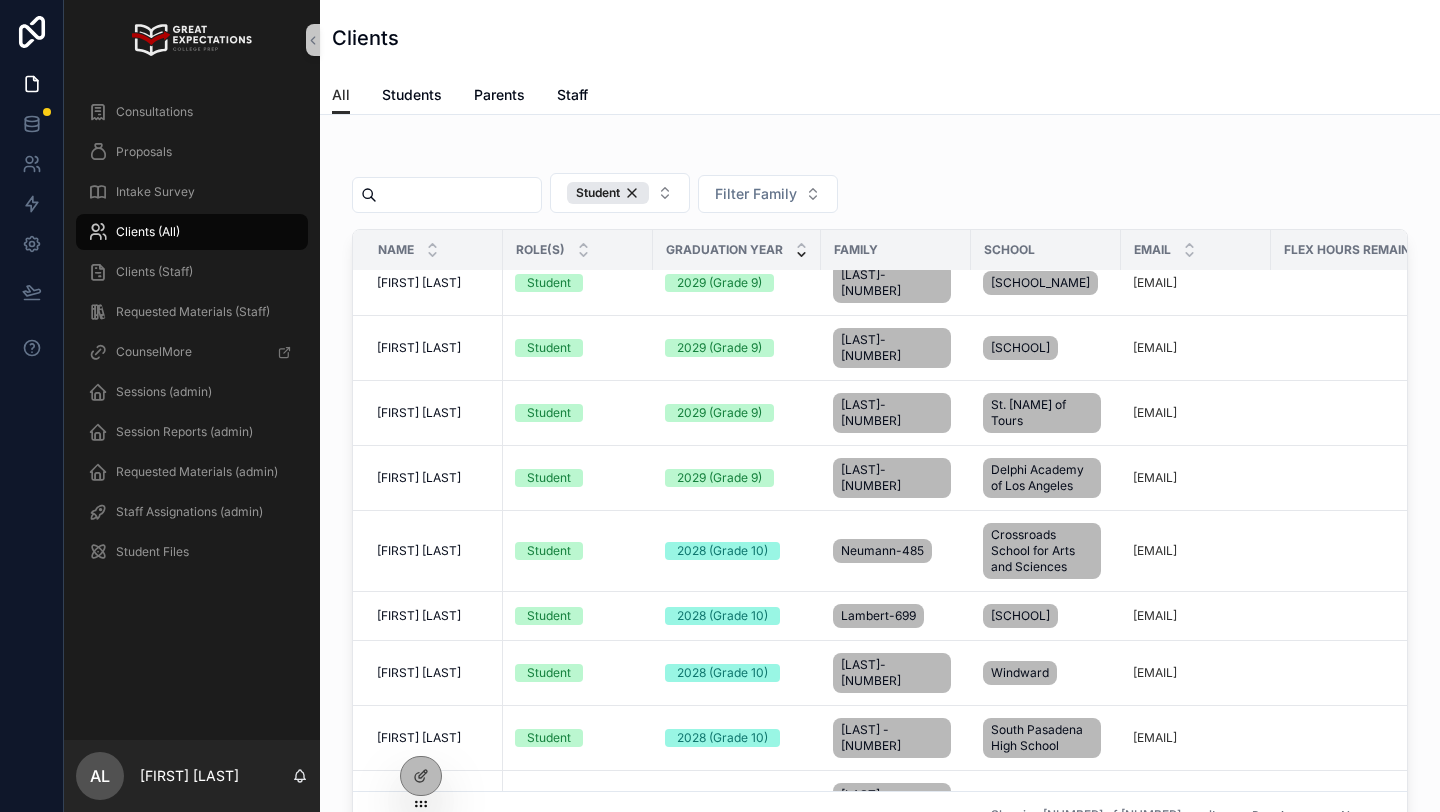 scroll, scrollTop: 2473, scrollLeft: 0, axis: vertical 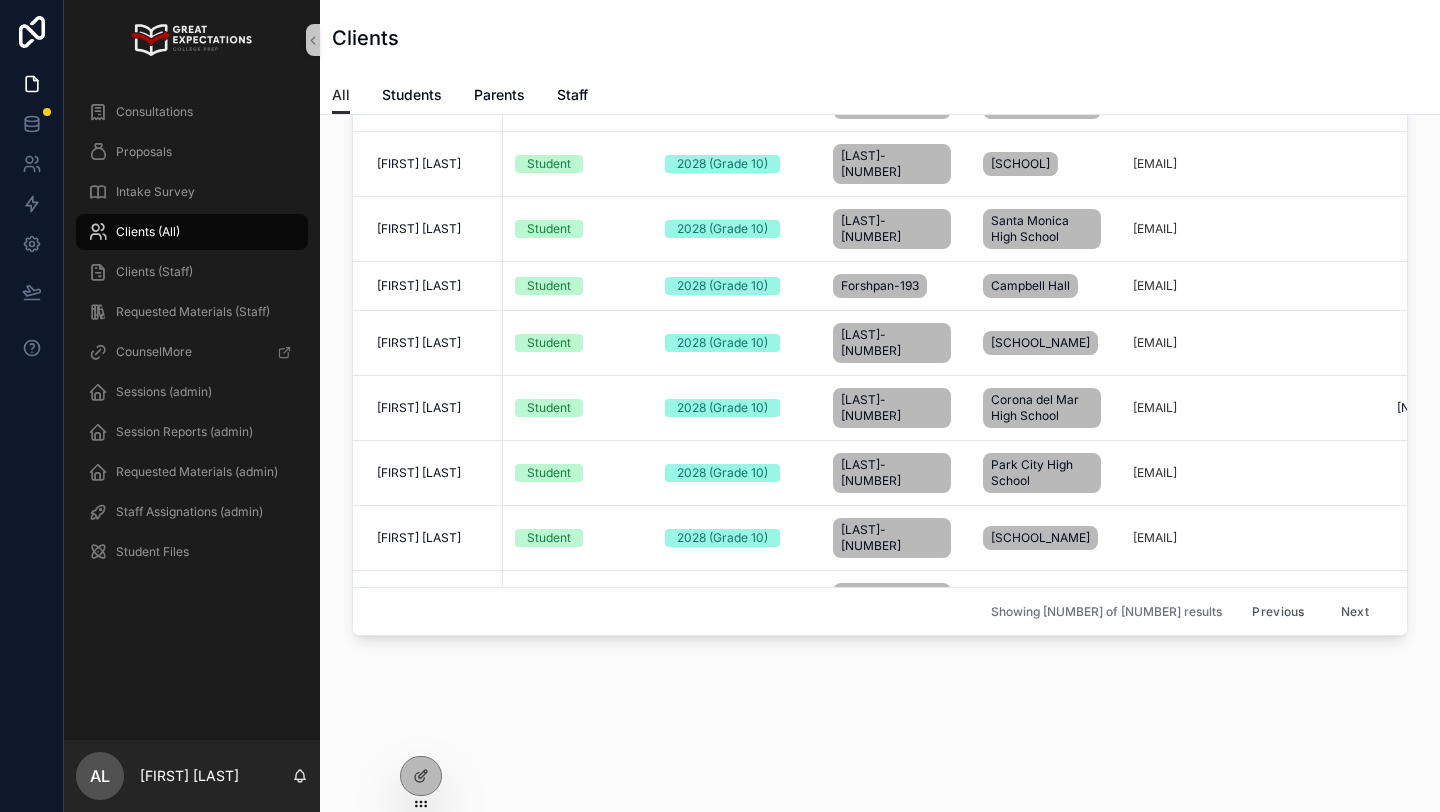 click on "Next" at bounding box center (1355, 611) 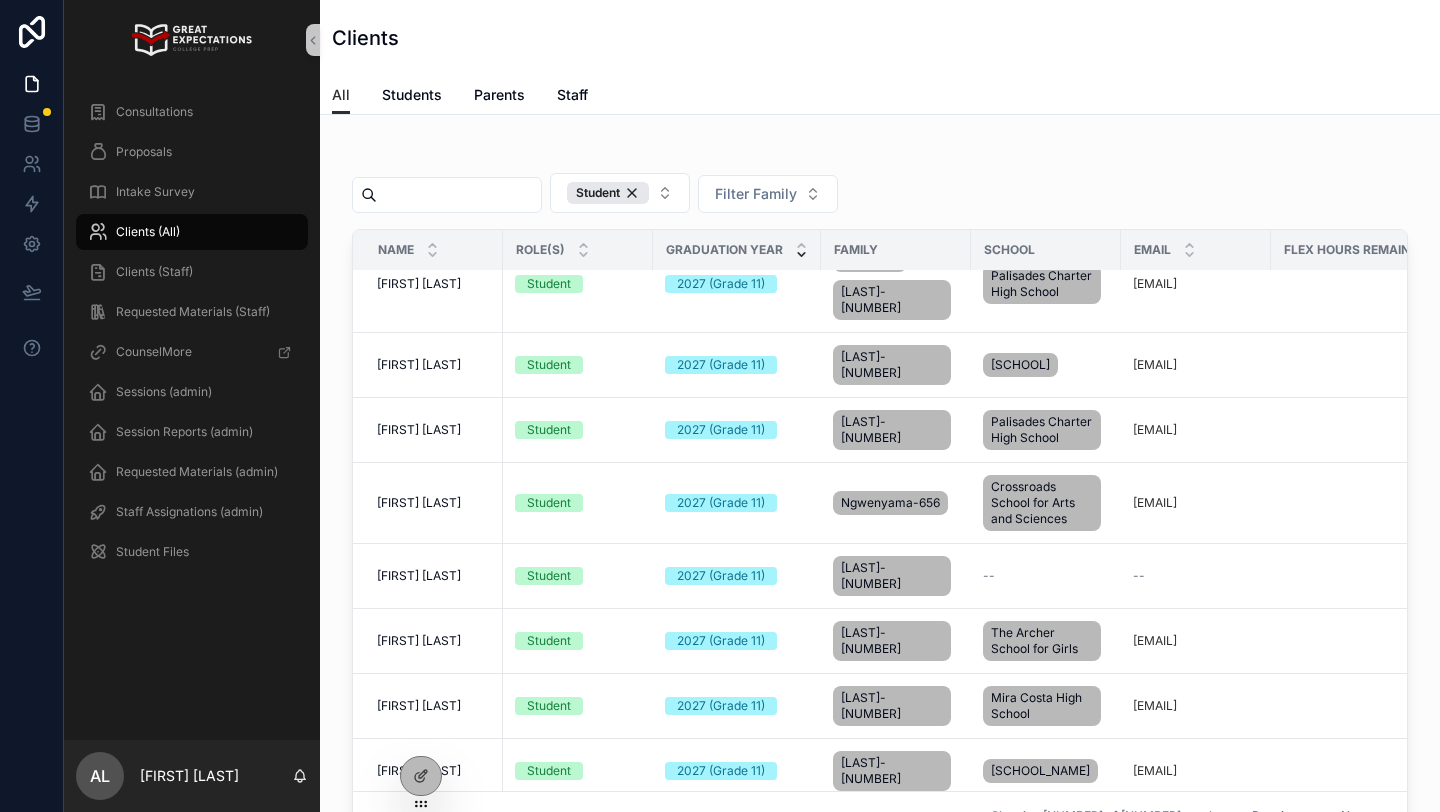 scroll, scrollTop: 2649, scrollLeft: 0, axis: vertical 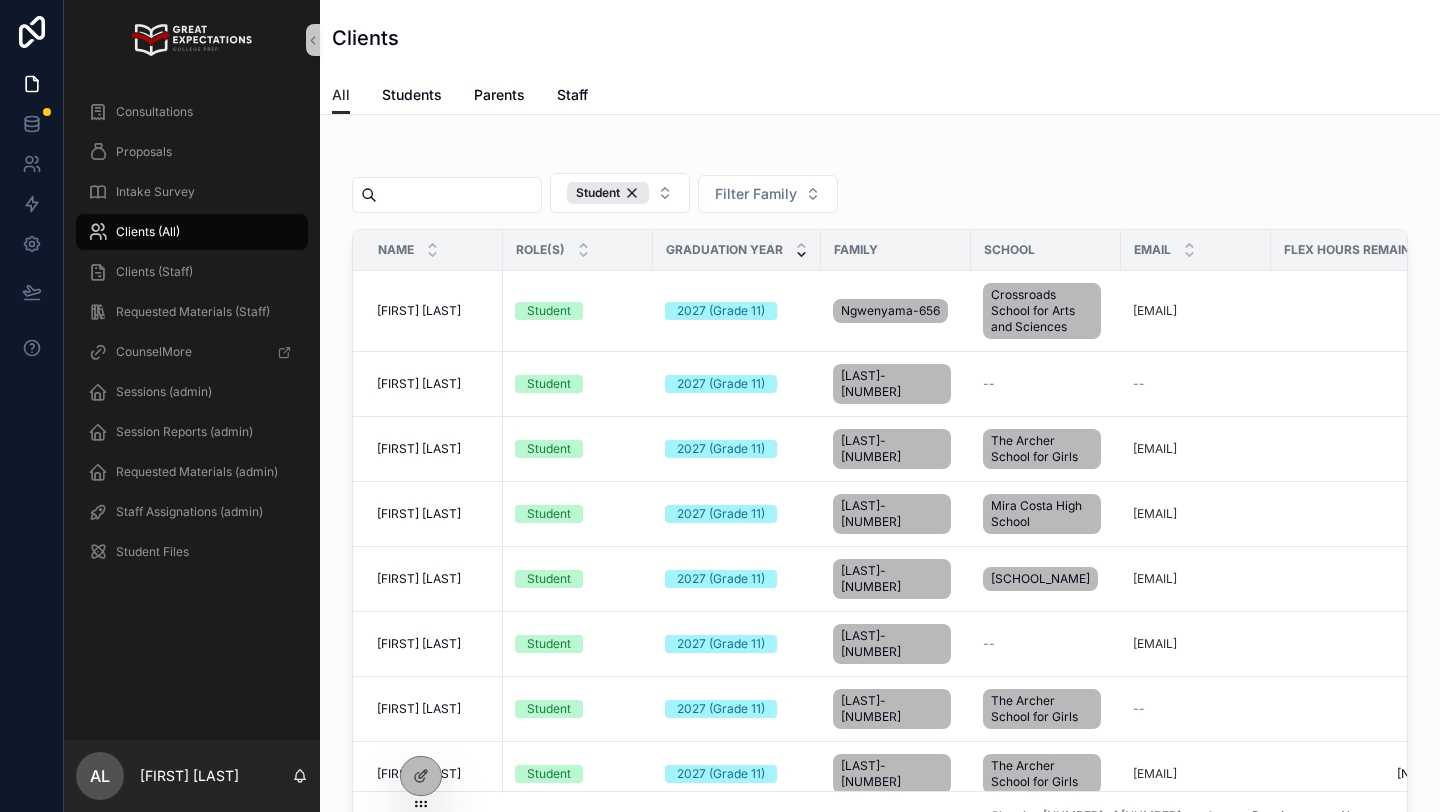 click 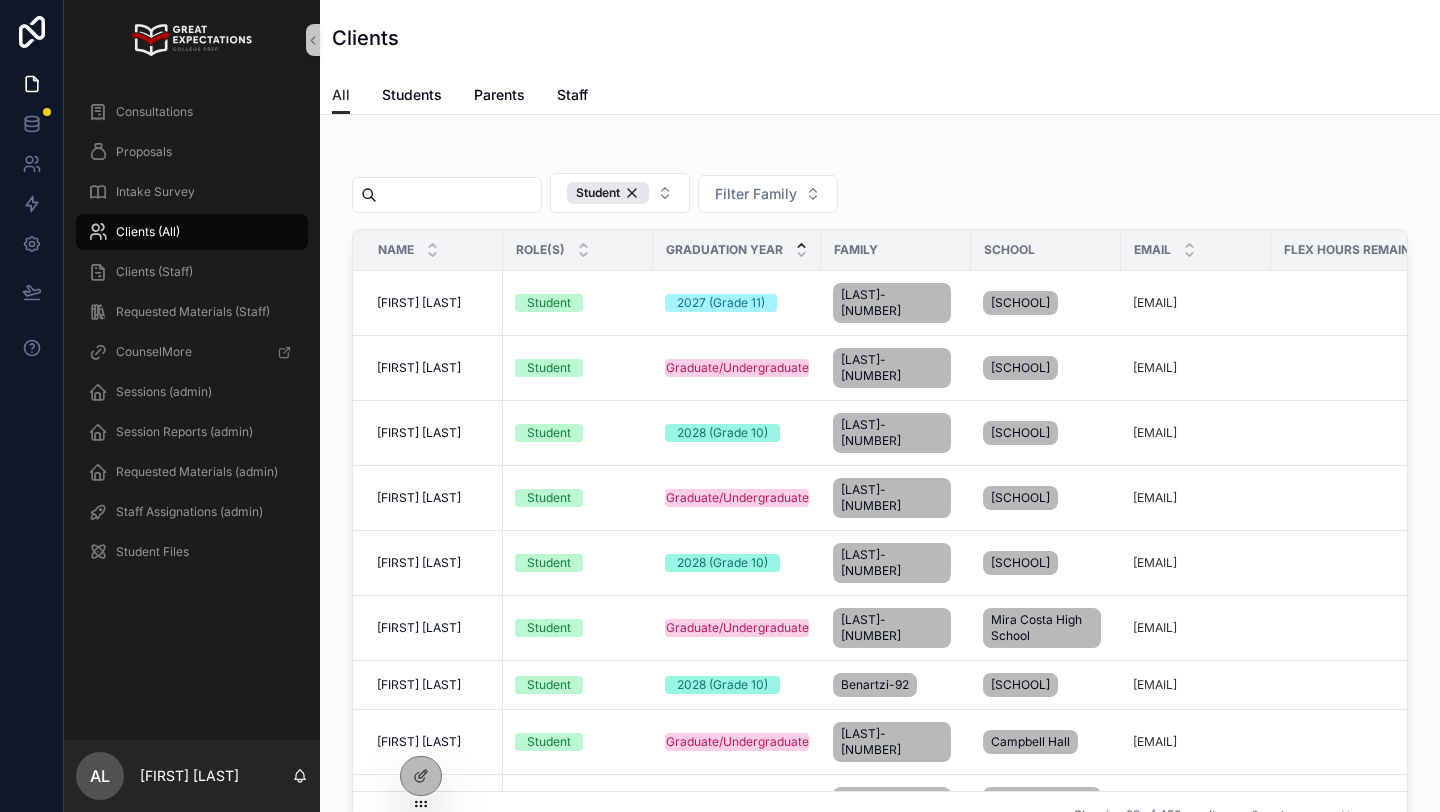 click 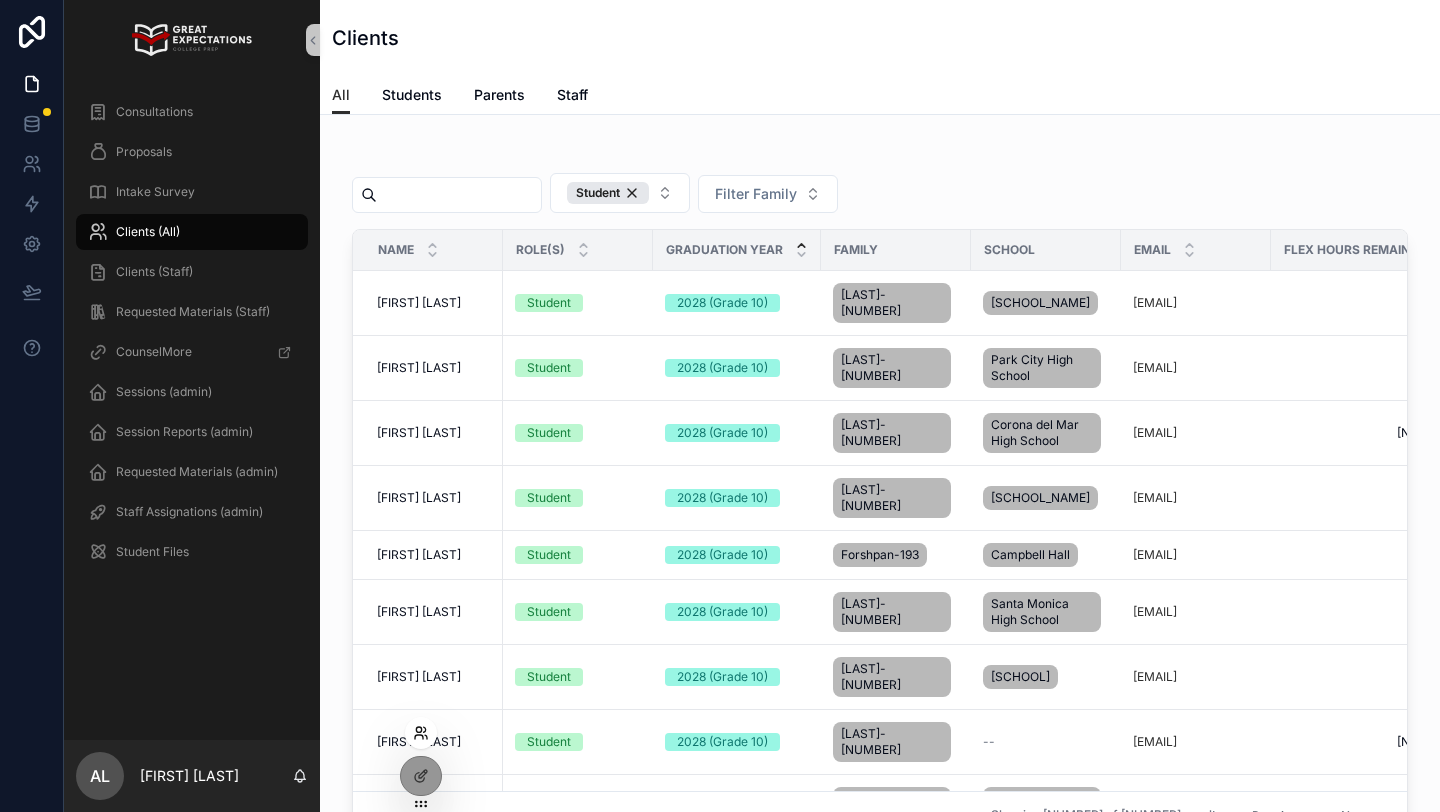 click 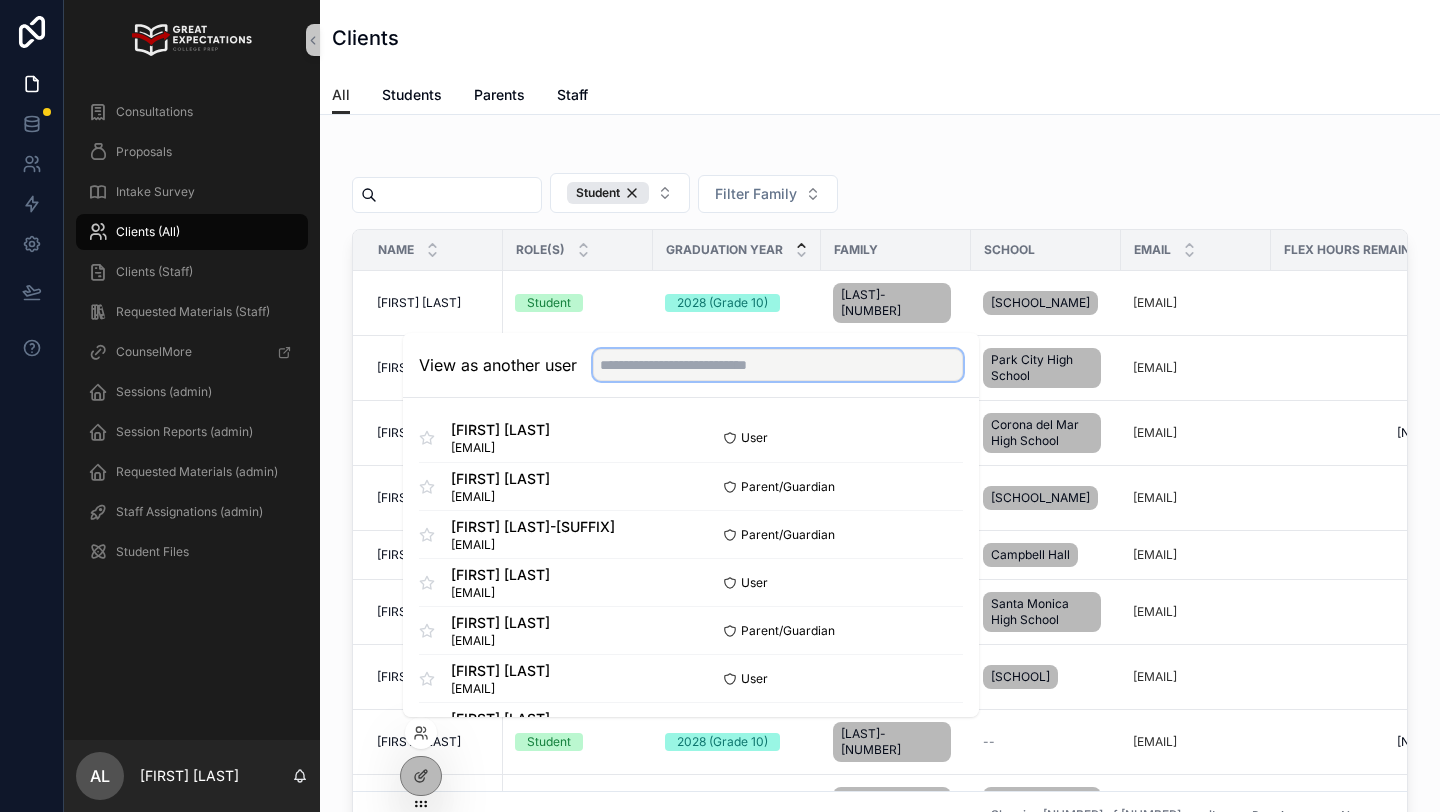 click at bounding box center [778, 365] 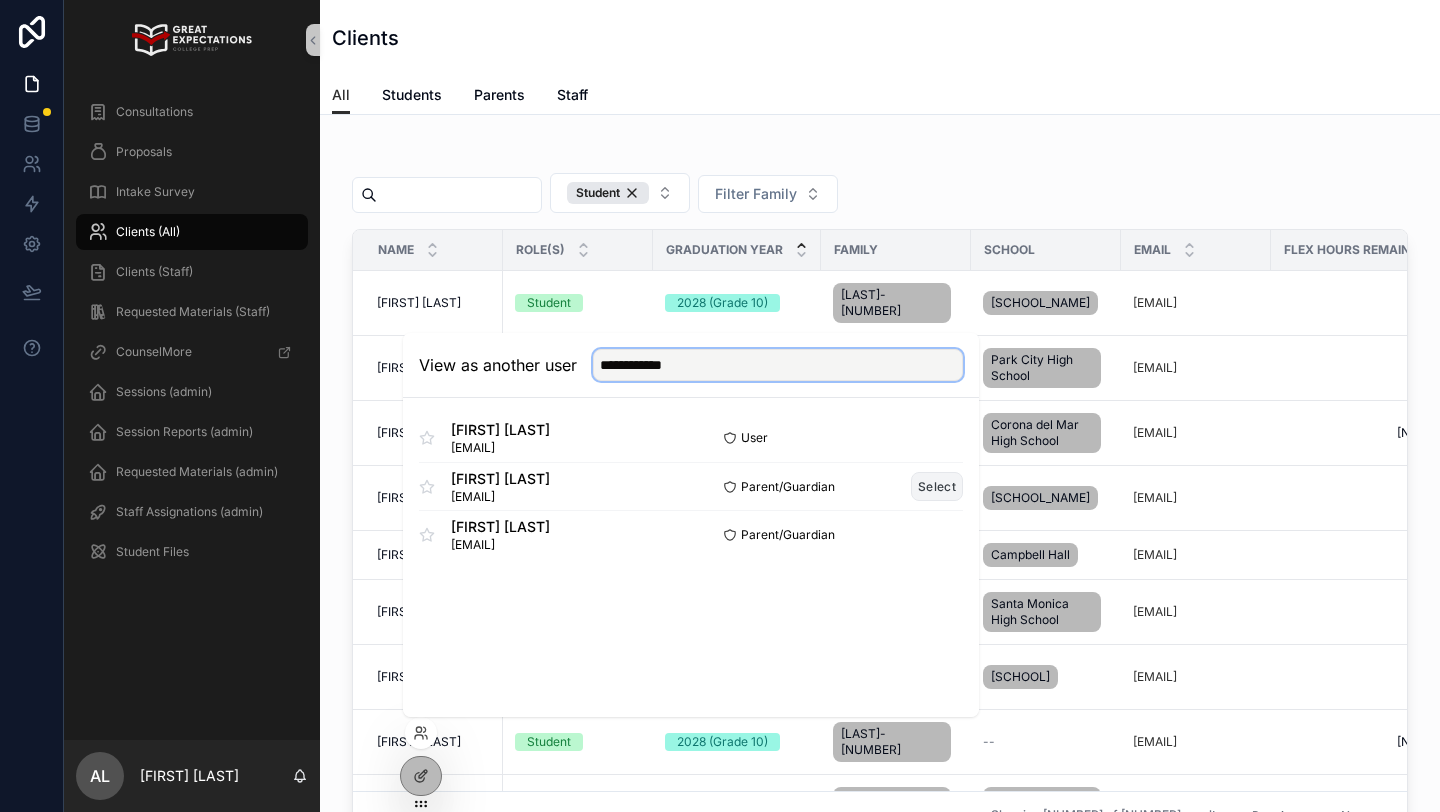 type on "**********" 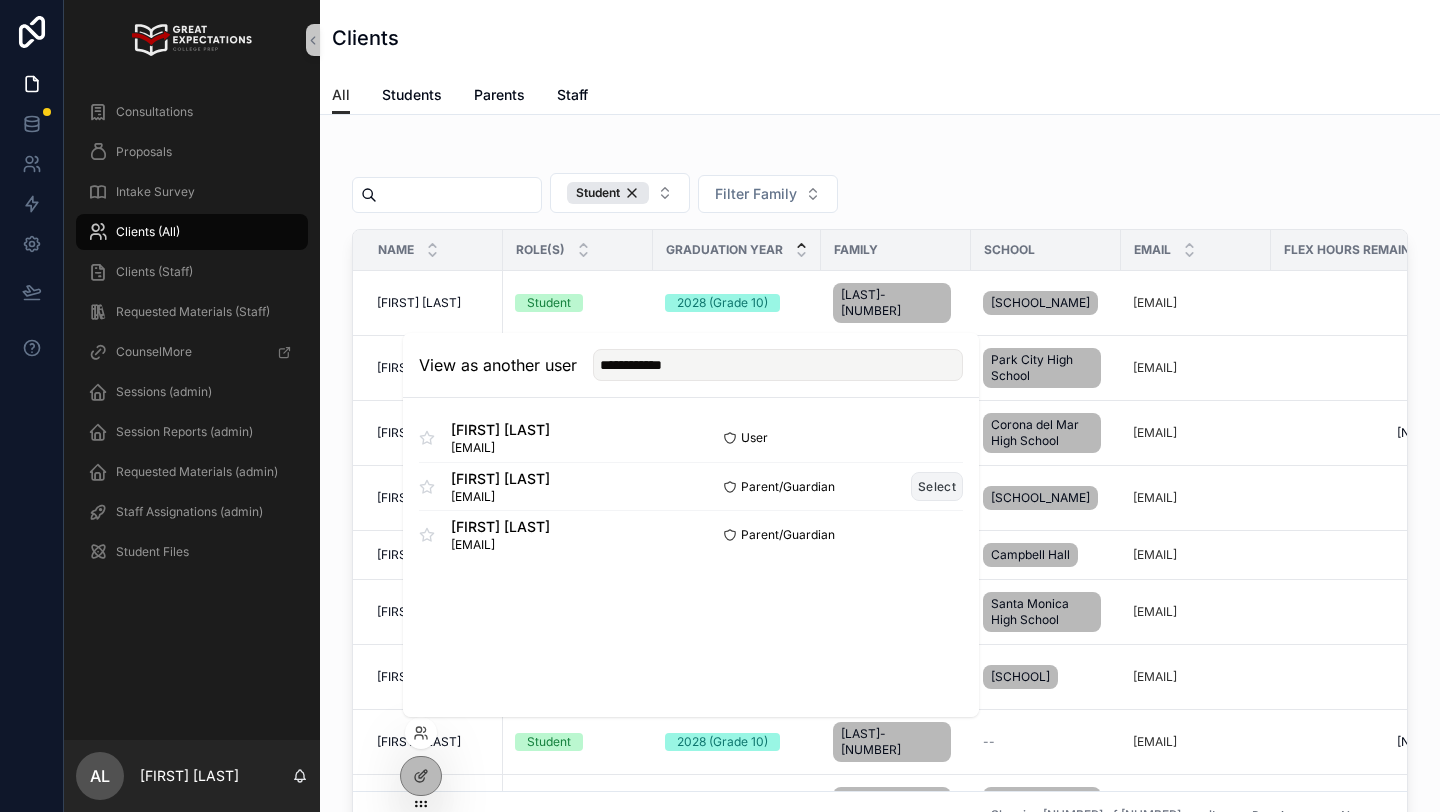 click on "Select" at bounding box center (937, 486) 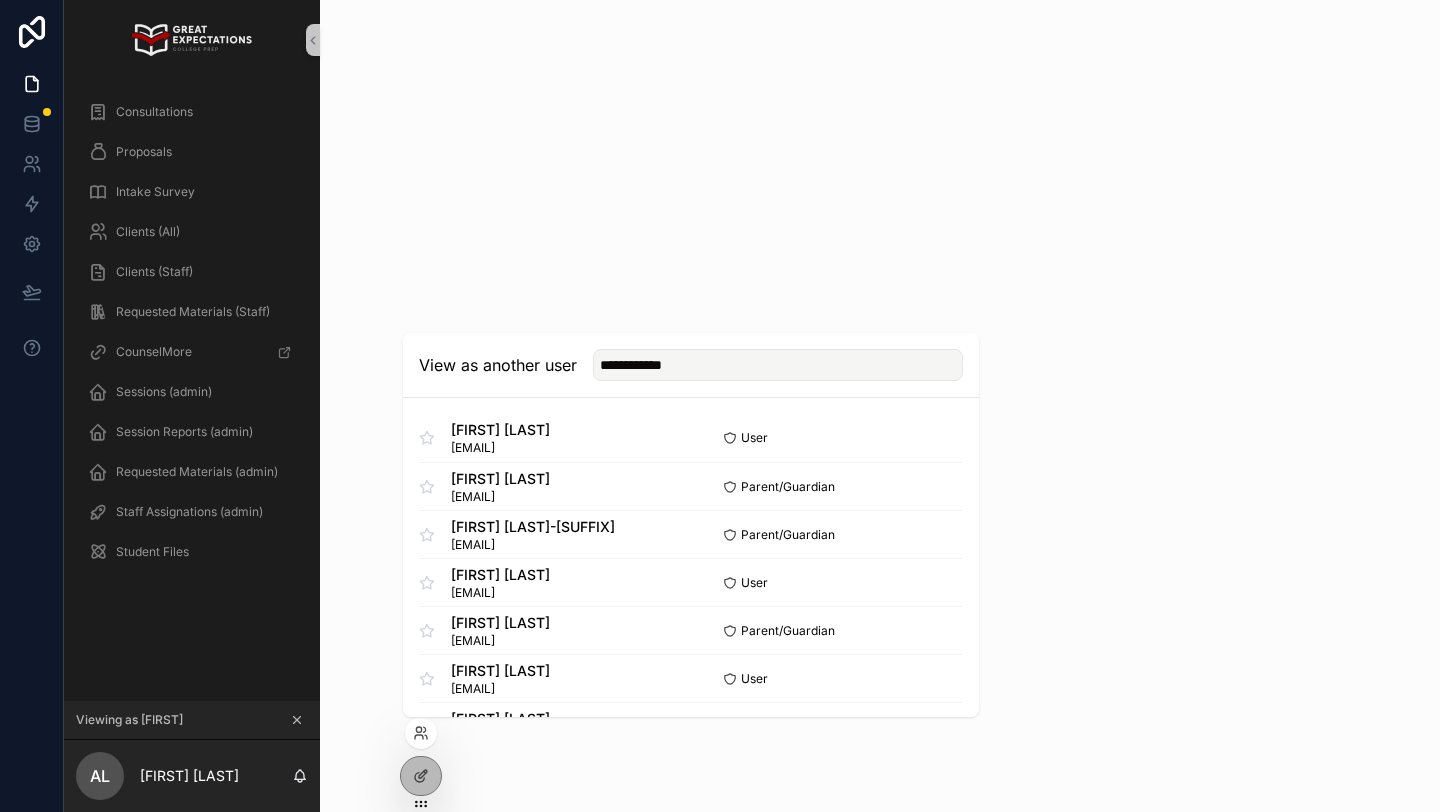 type 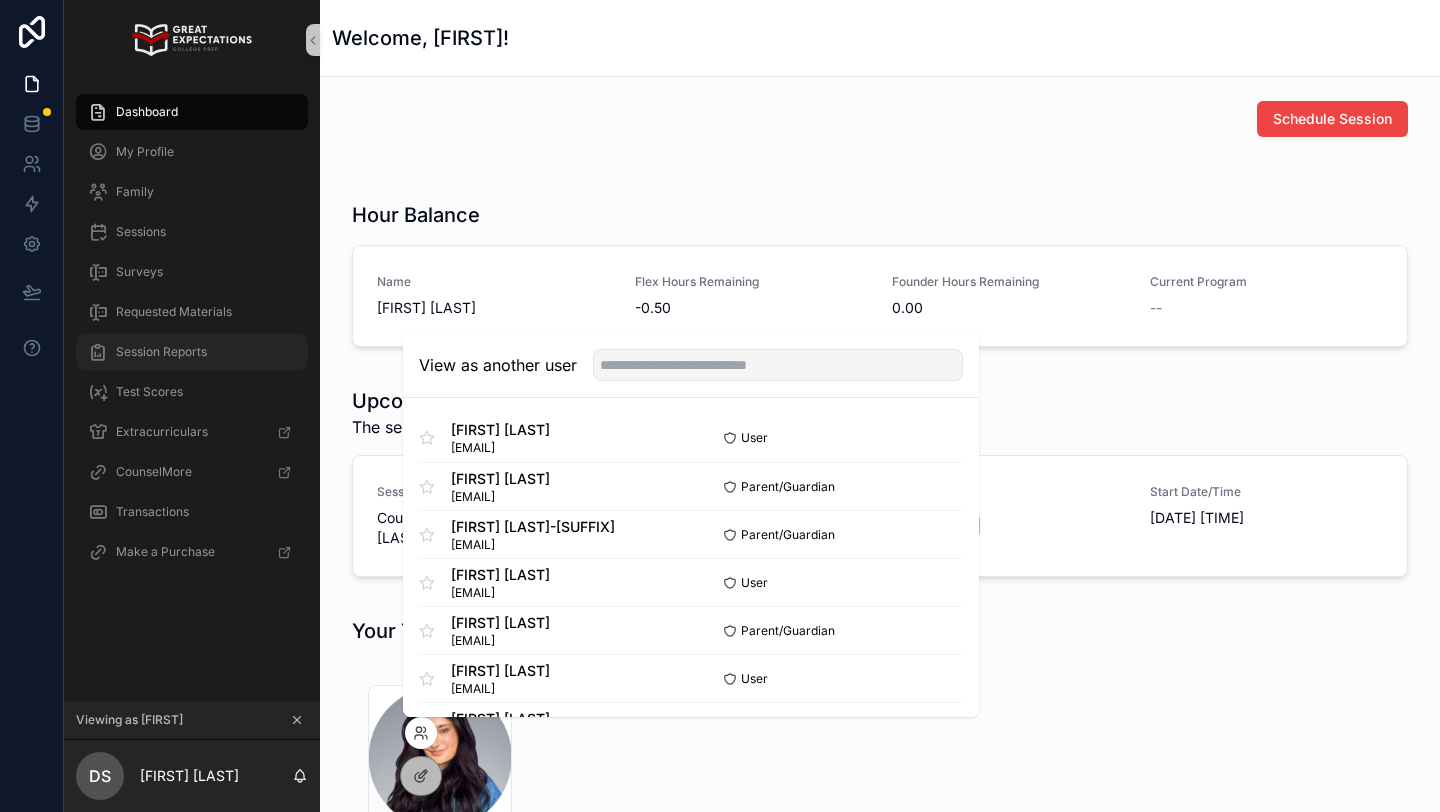 click on "Session Reports" at bounding box center [161, 352] 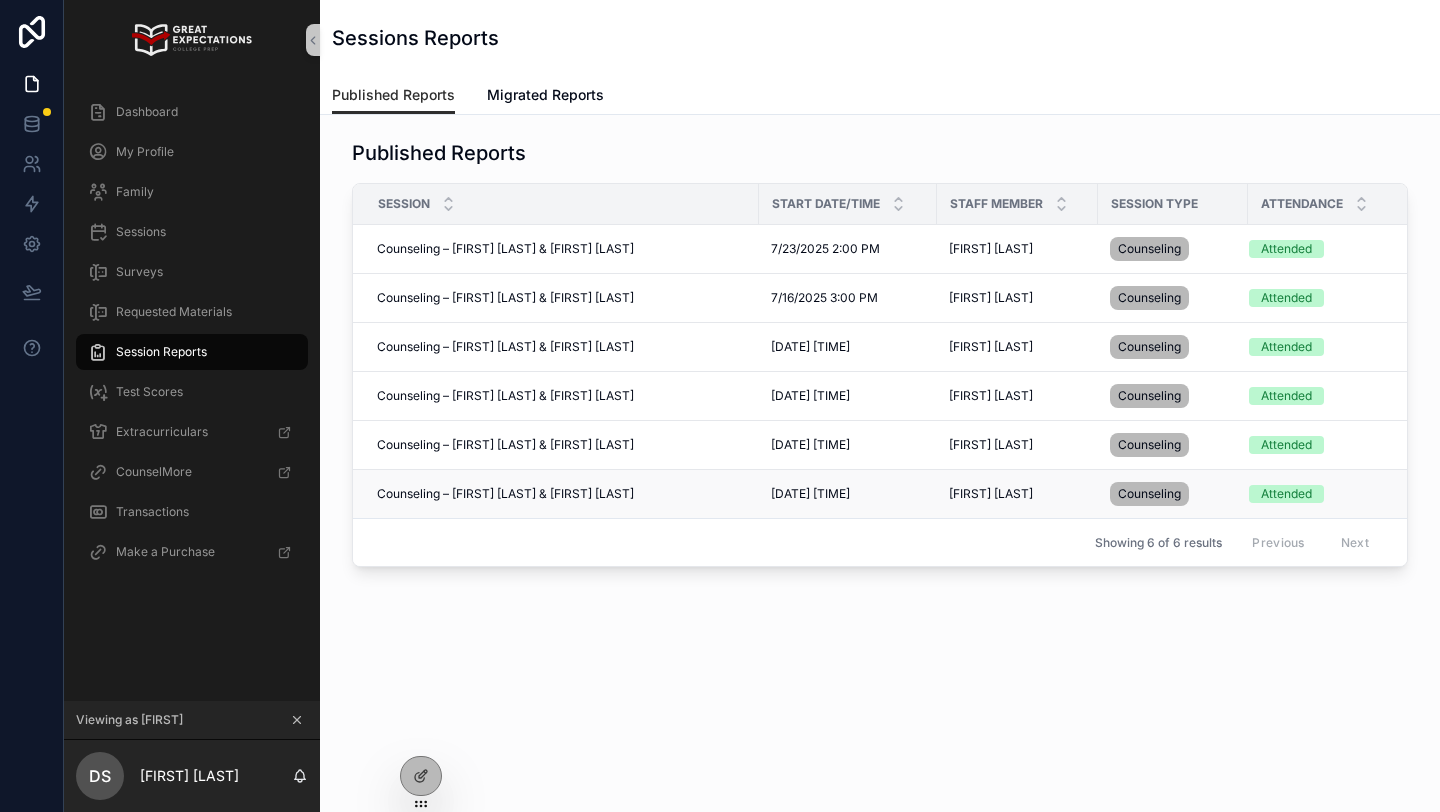 click on "Counseling – [FIRST] [LAST] & [FIRST] [LAST] Counseling – [FIRST] [LAST] & [FIRST] [LAST]" at bounding box center (562, 494) 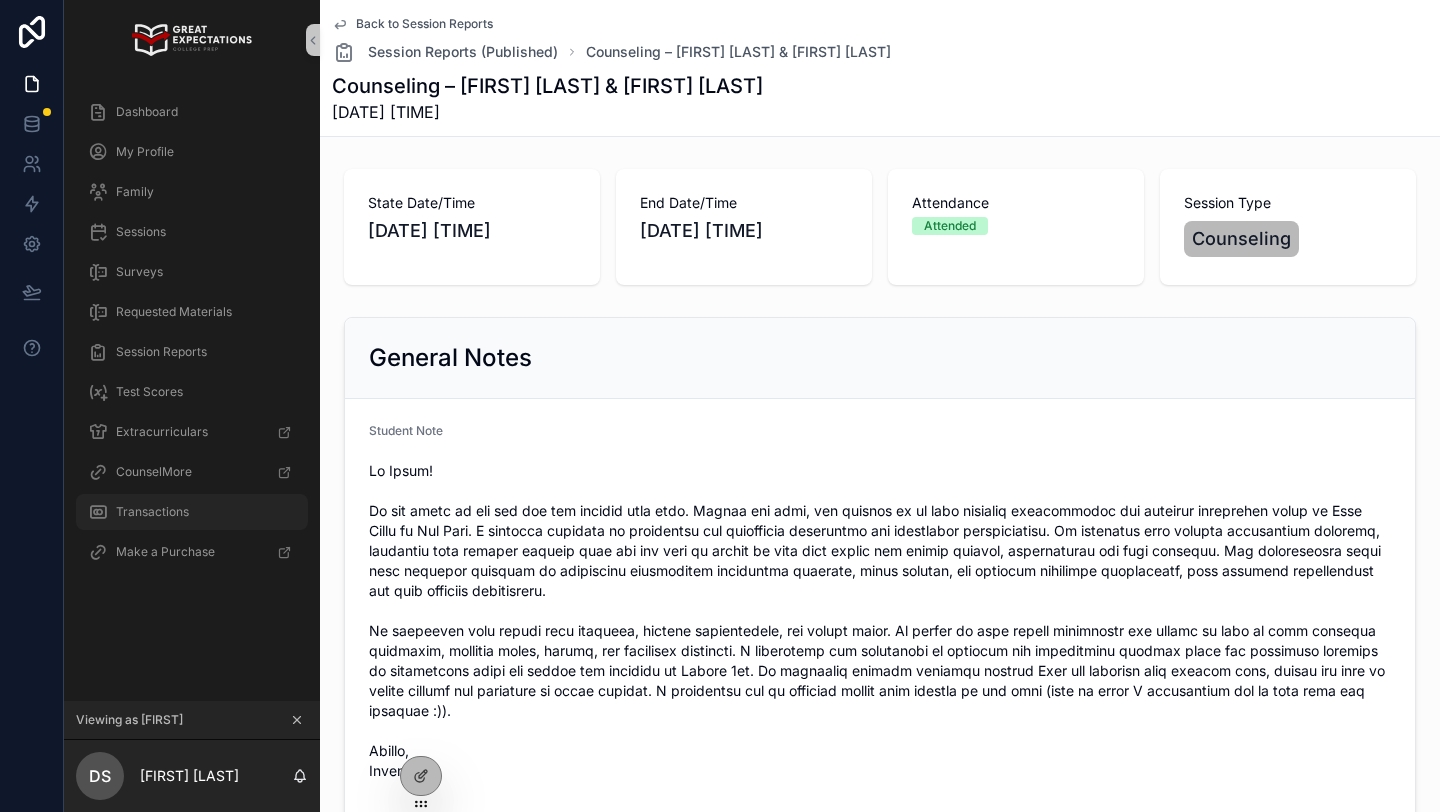 click on "Transactions" at bounding box center (192, 512) 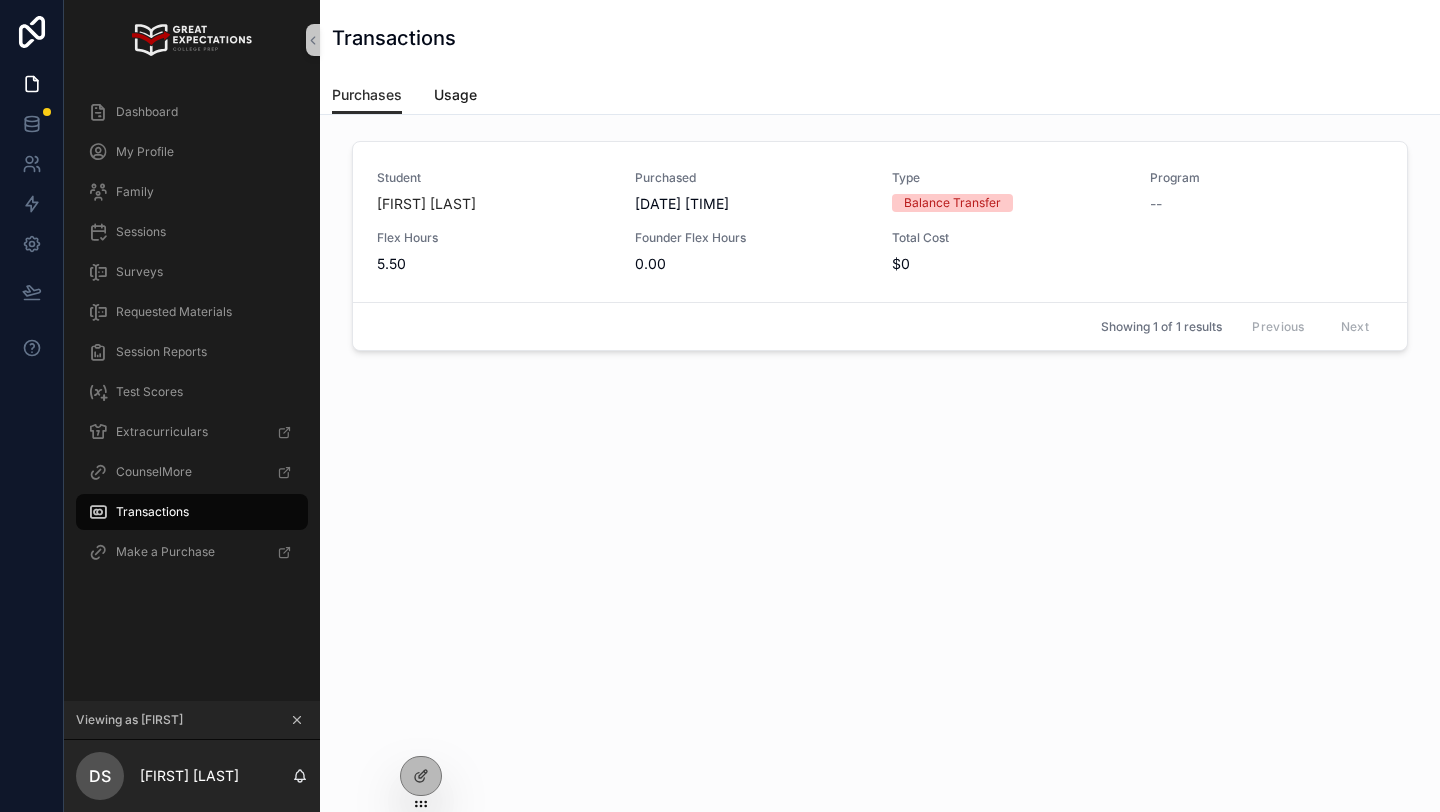 click on "Usage" at bounding box center (455, 95) 